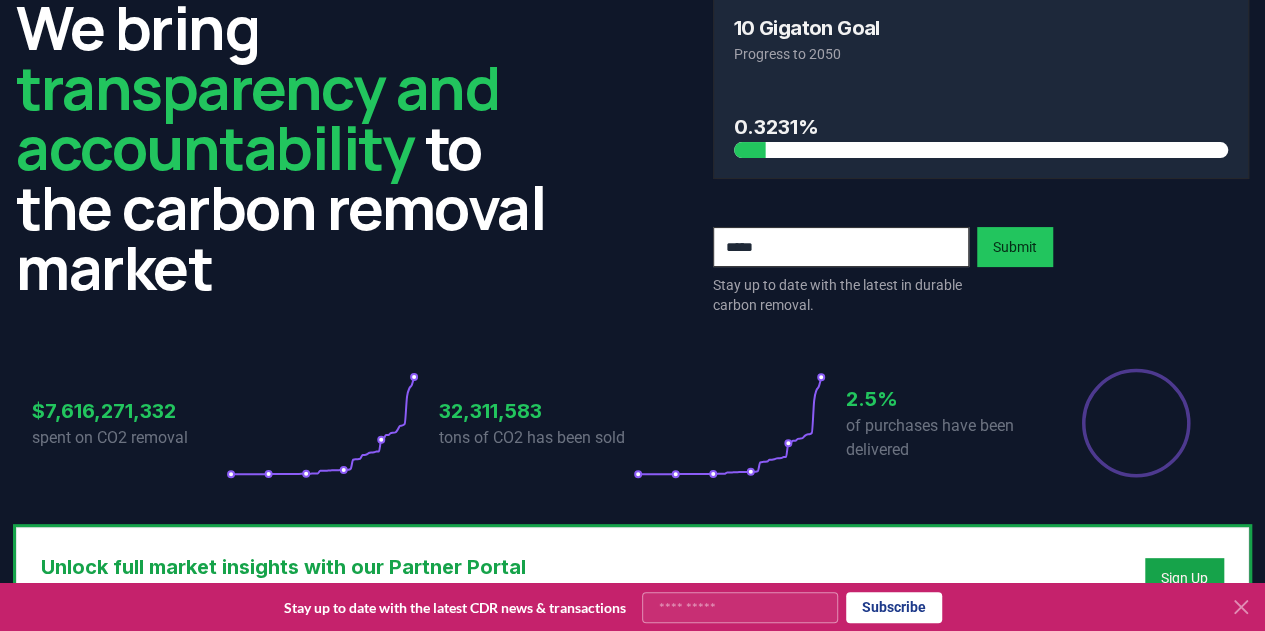 scroll, scrollTop: 0, scrollLeft: 0, axis: both 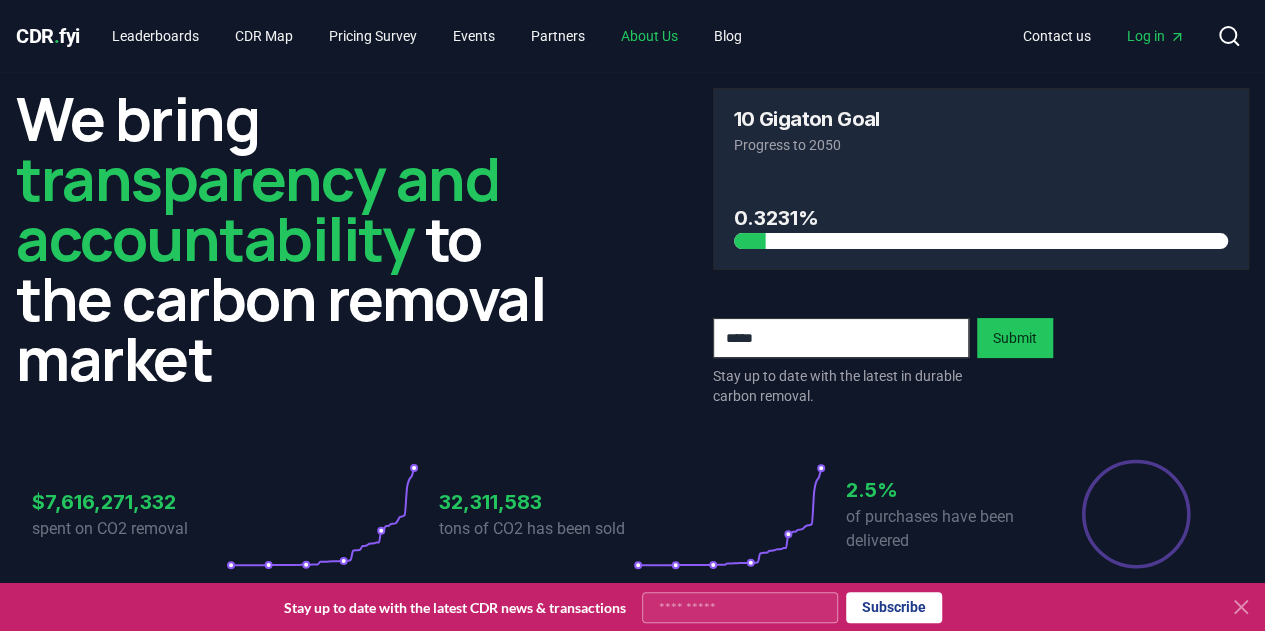 click on "About Us" at bounding box center (649, 36) 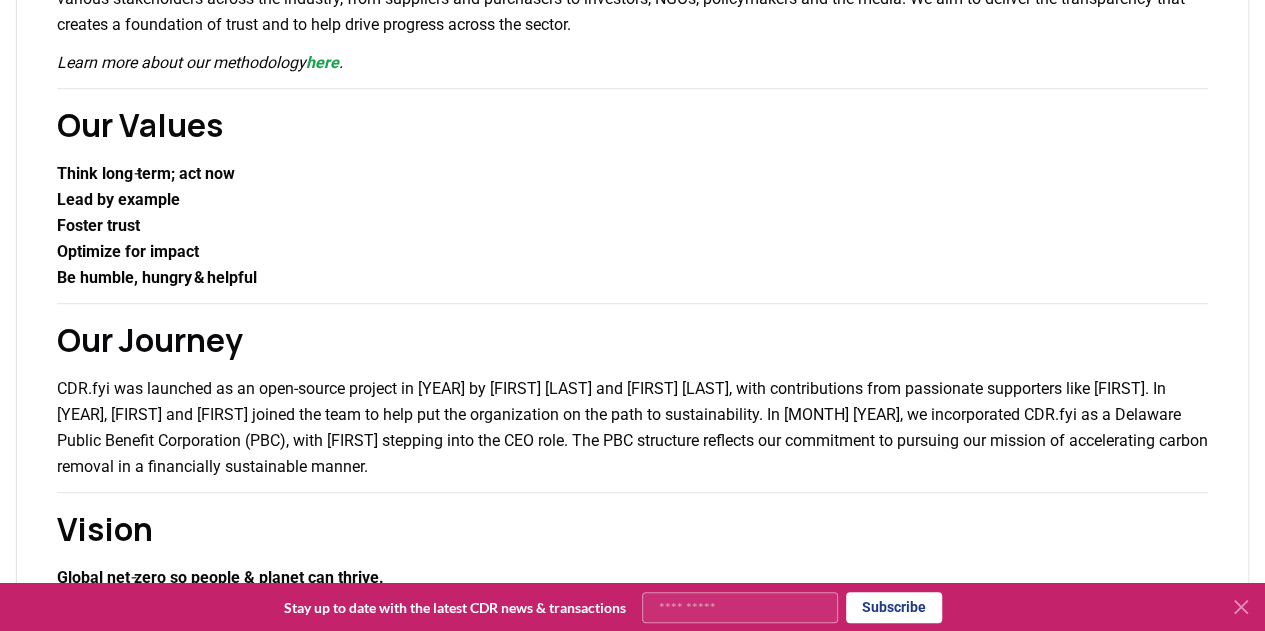 scroll, scrollTop: 0, scrollLeft: 0, axis: both 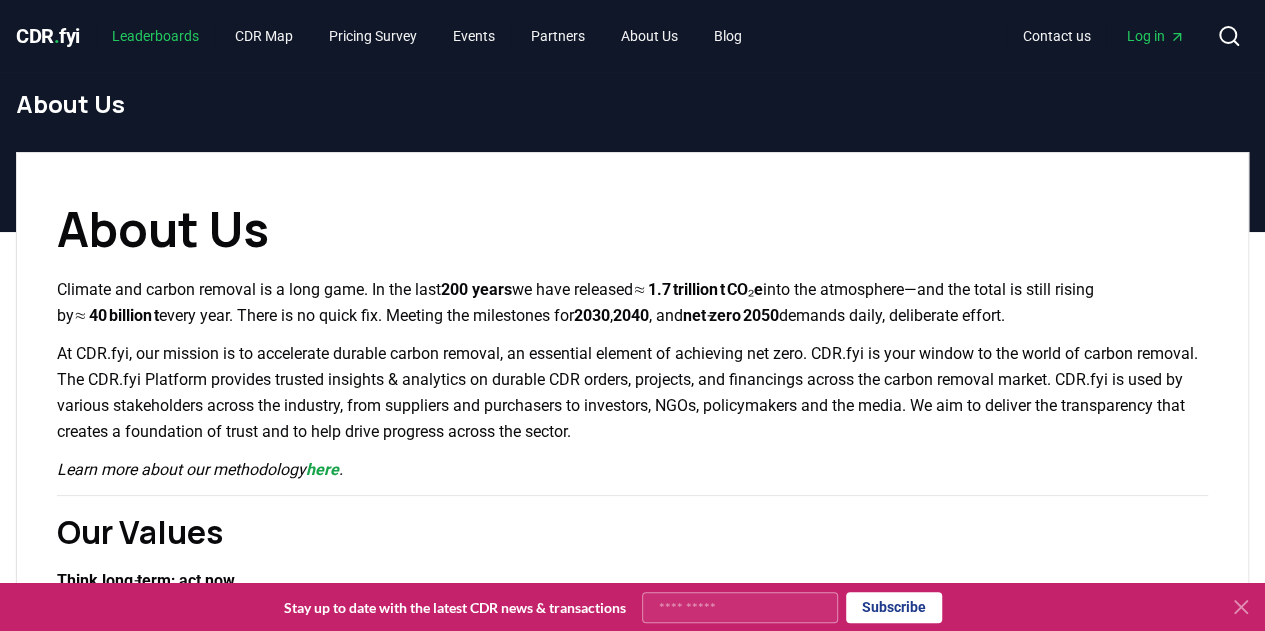 click on "Leaderboards" at bounding box center (155, 36) 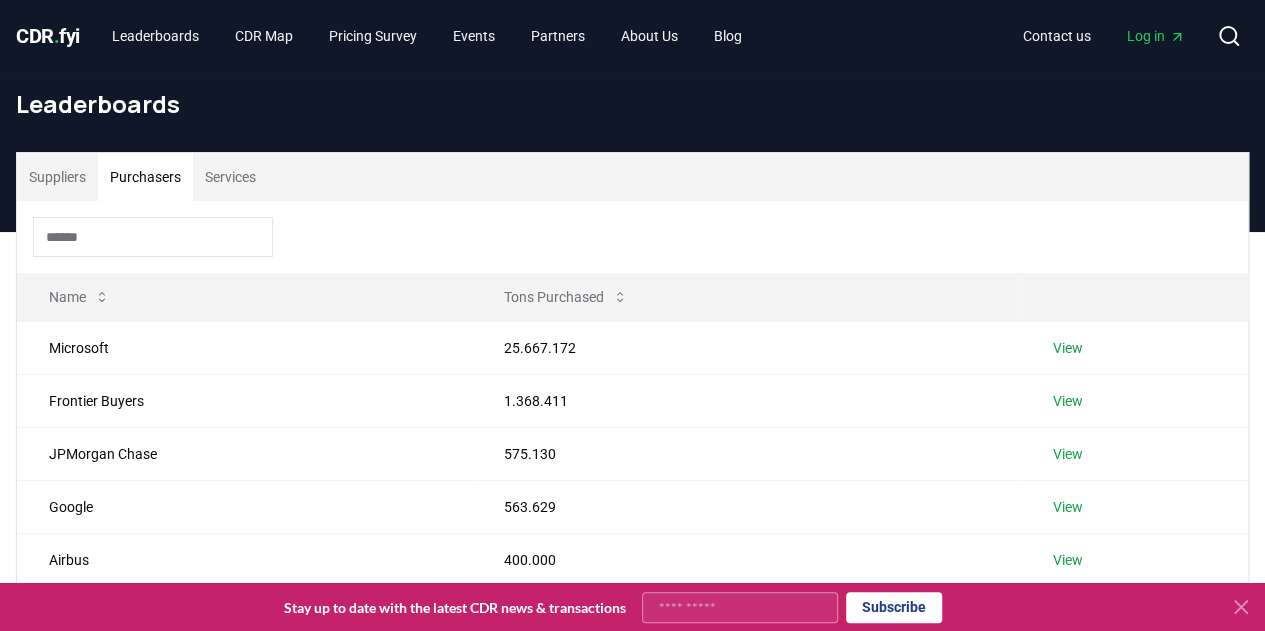 click on "Purchasers" at bounding box center [145, 177] 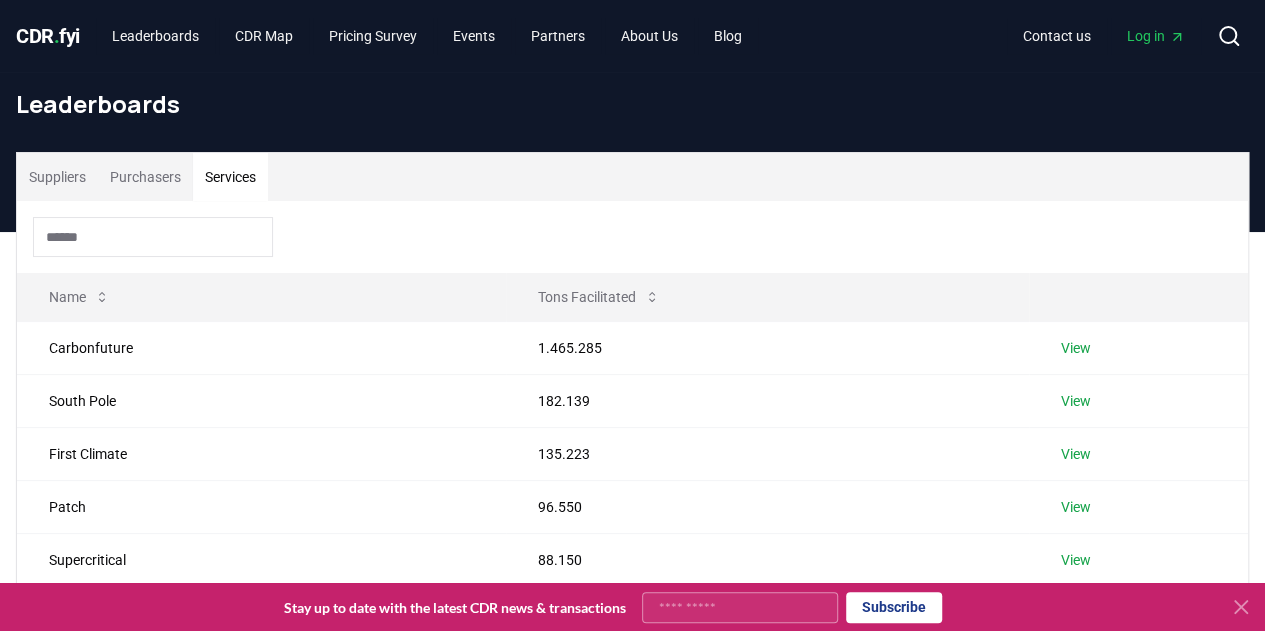 click on "Services" at bounding box center (230, 177) 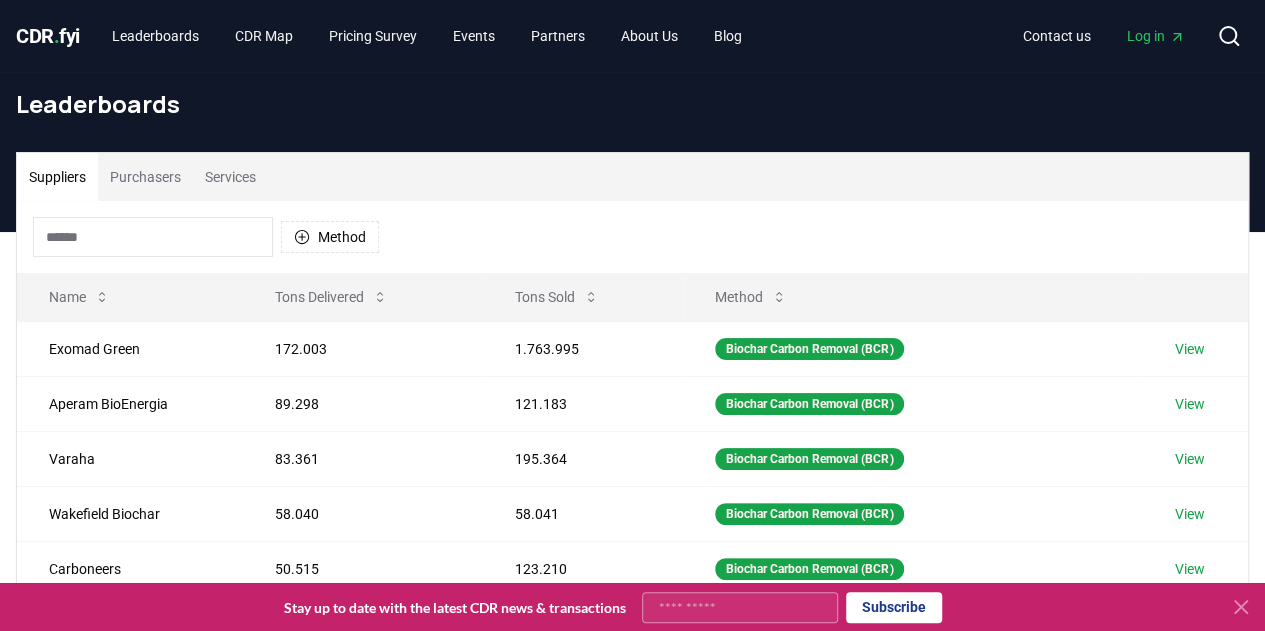 click on "Suppliers" at bounding box center (57, 177) 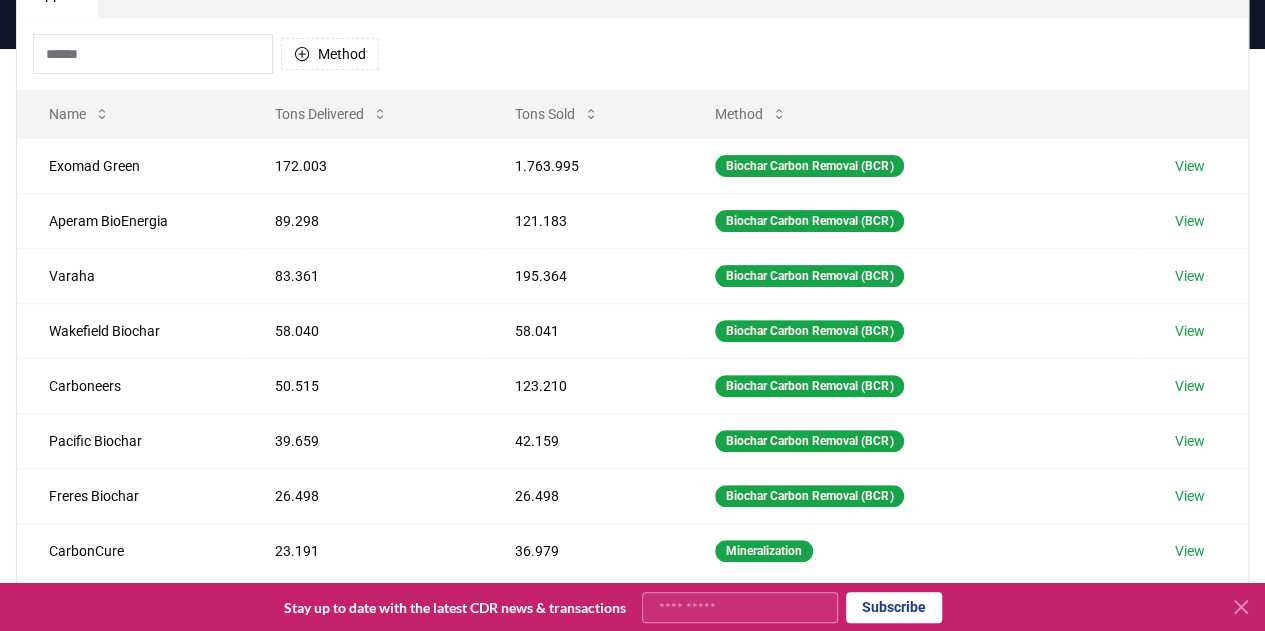 scroll, scrollTop: 0, scrollLeft: 0, axis: both 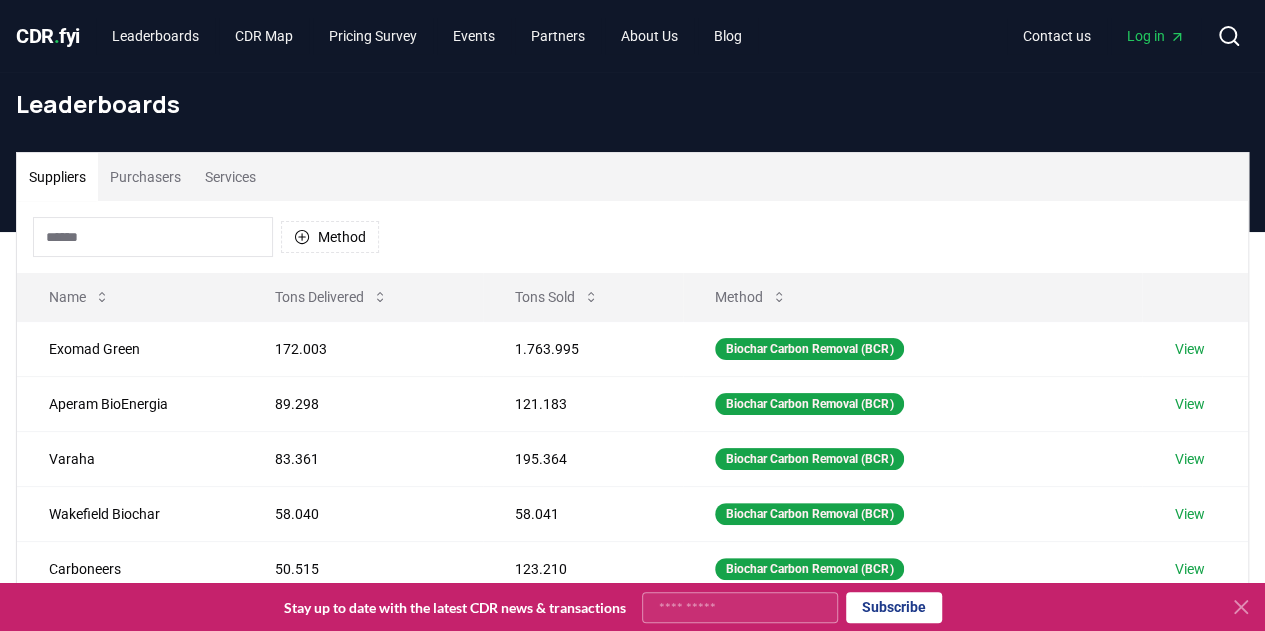 click on "Purchasers" at bounding box center [145, 177] 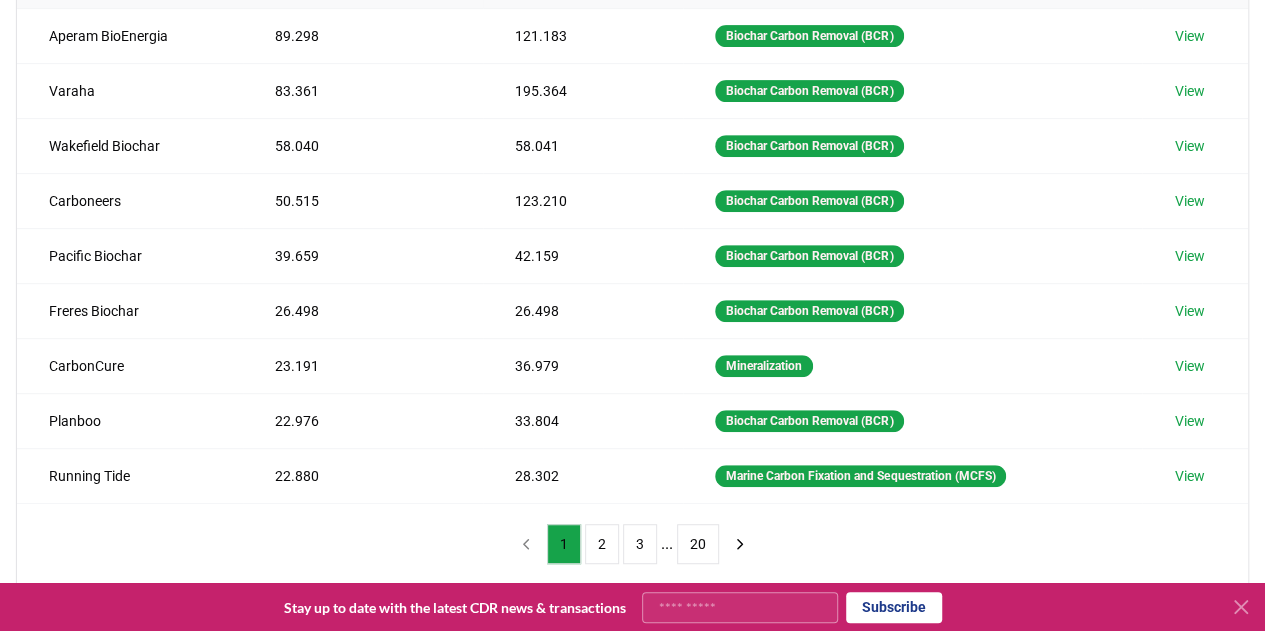 scroll, scrollTop: 369, scrollLeft: 0, axis: vertical 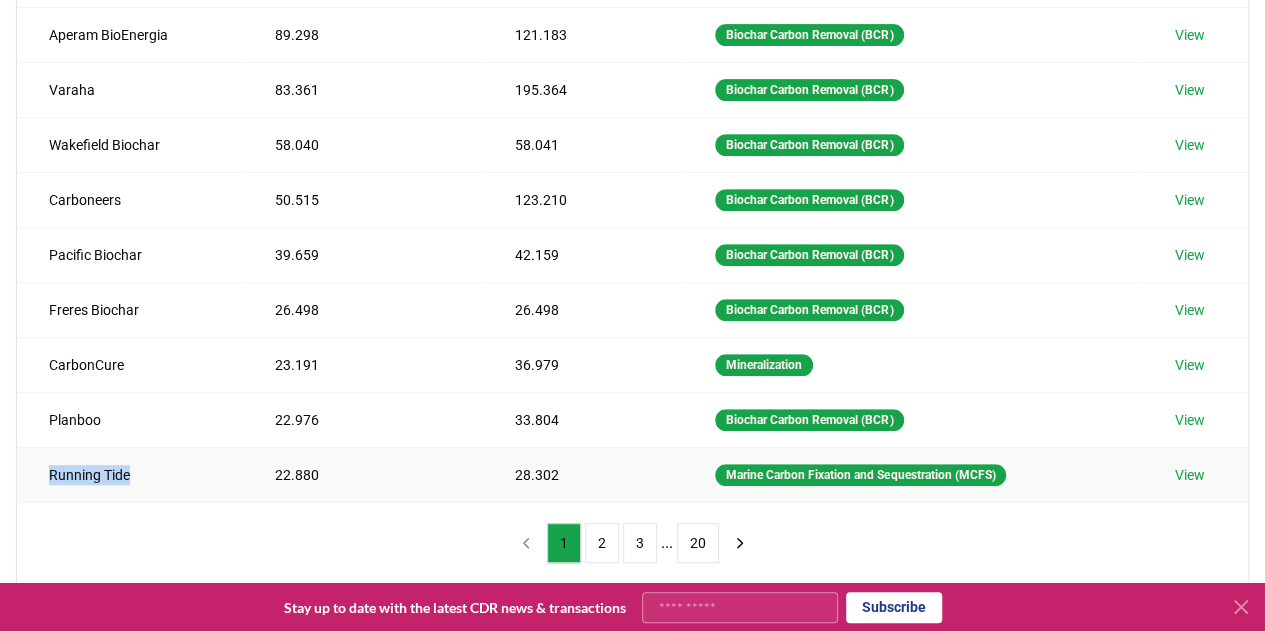 drag, startPoint x: 131, startPoint y: 468, endPoint x: 42, endPoint y: 463, distance: 89.140335 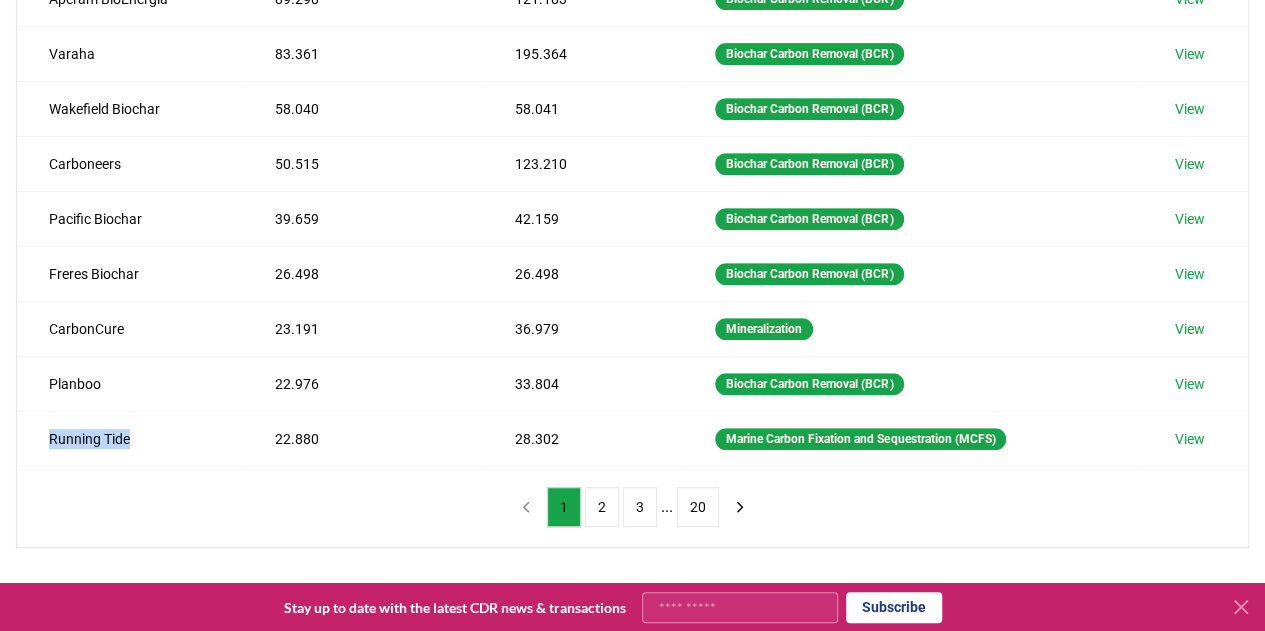 scroll, scrollTop: 407, scrollLeft: 0, axis: vertical 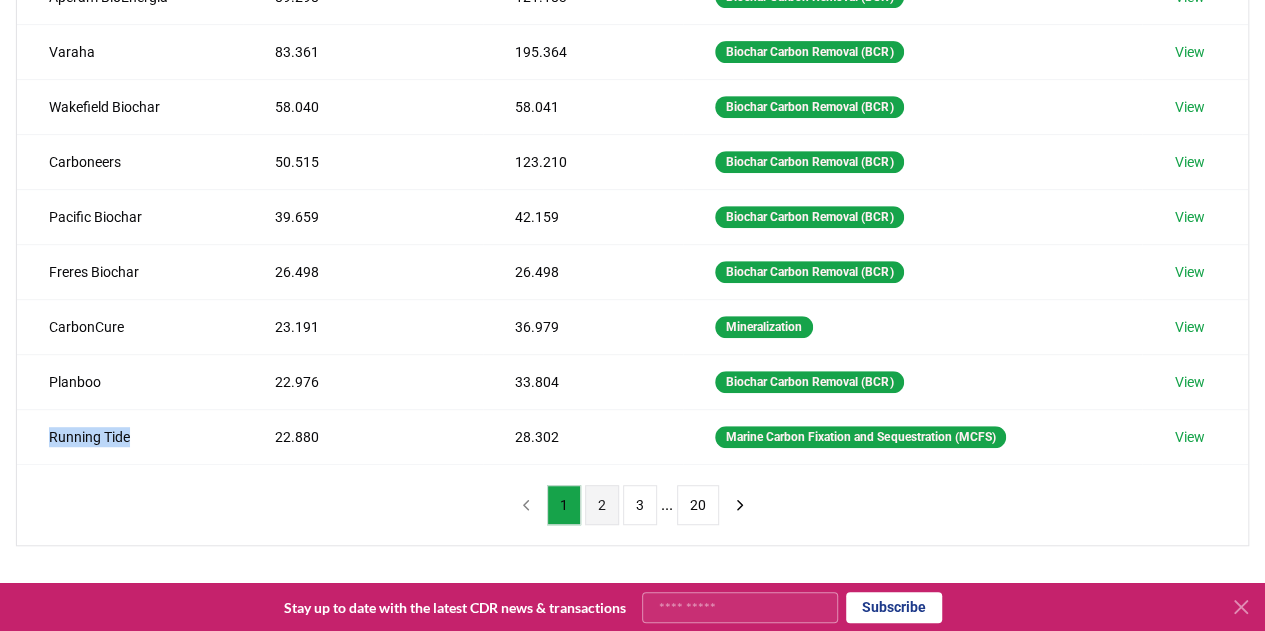 click on "2" at bounding box center (602, 505) 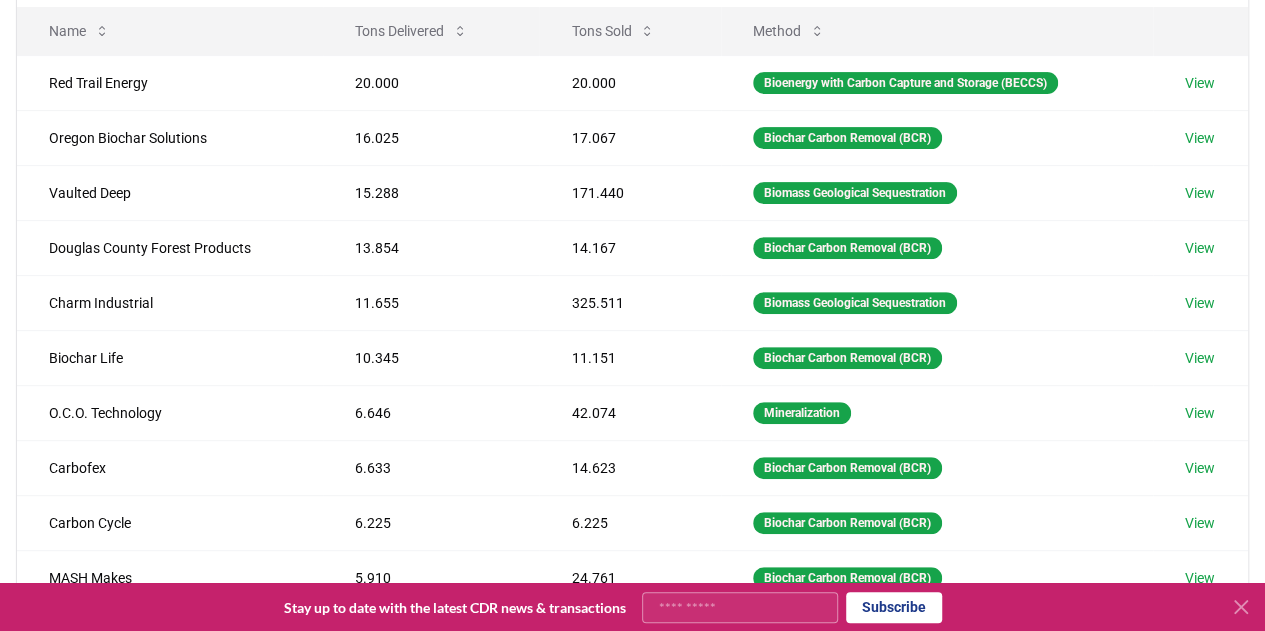 scroll, scrollTop: 267, scrollLeft: 0, axis: vertical 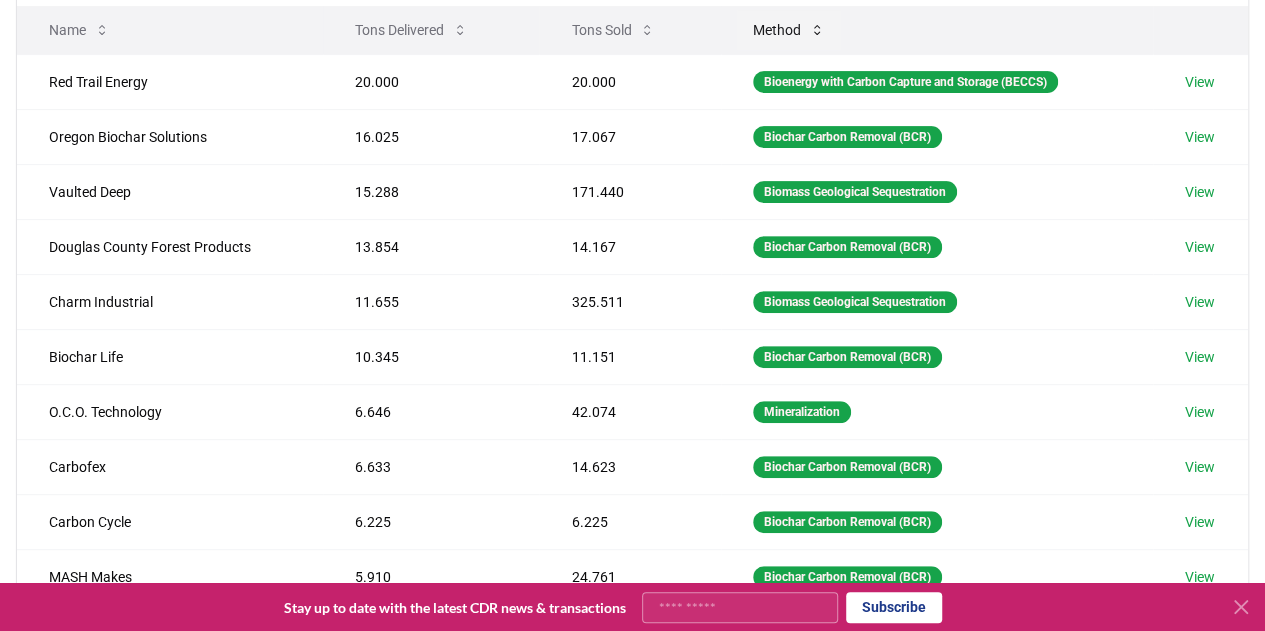 click 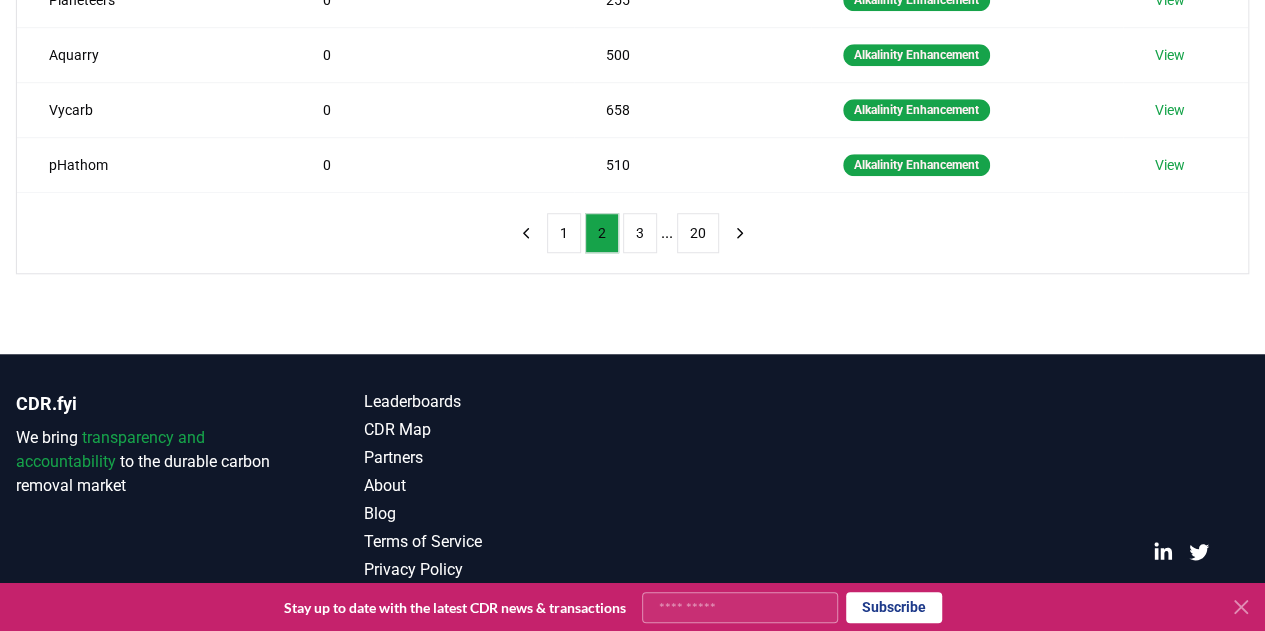 scroll, scrollTop: 680, scrollLeft: 0, axis: vertical 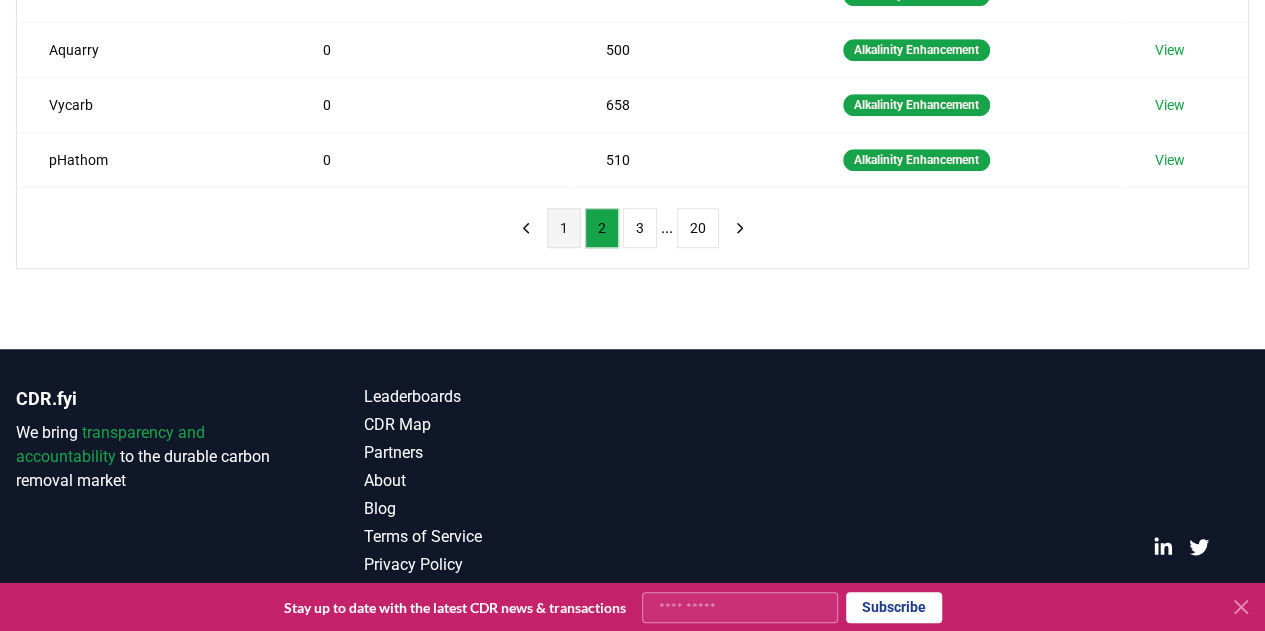 click on "1" at bounding box center [564, 228] 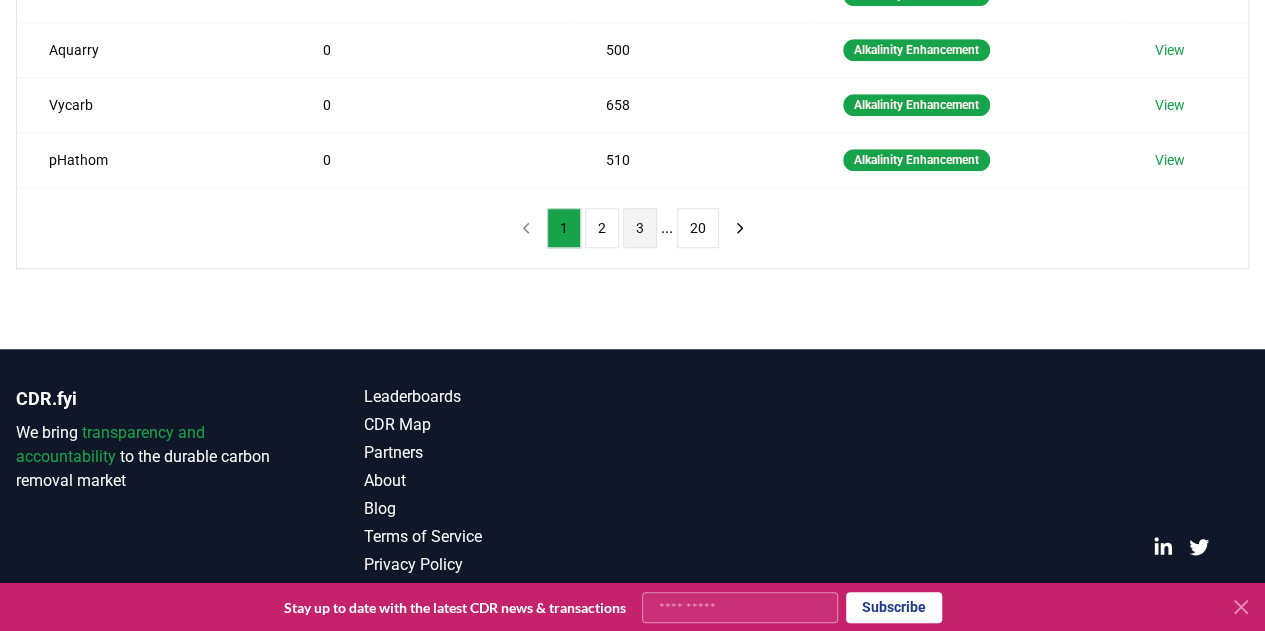 click on "3" at bounding box center (640, 228) 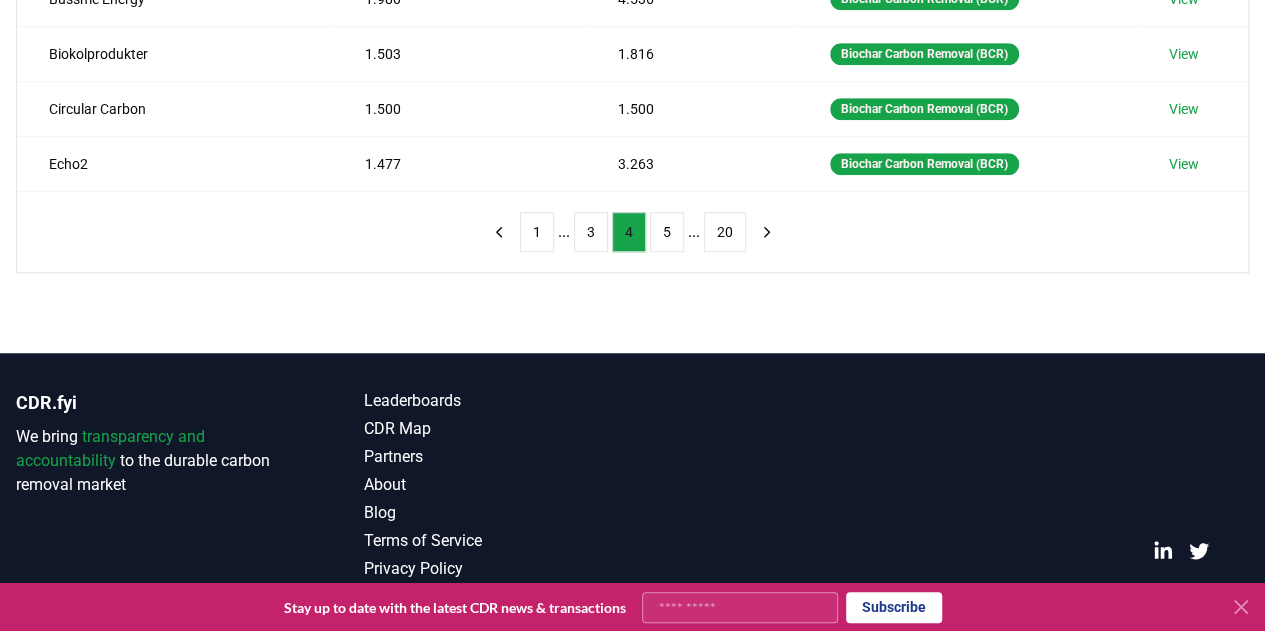click on "5" at bounding box center [667, 232] 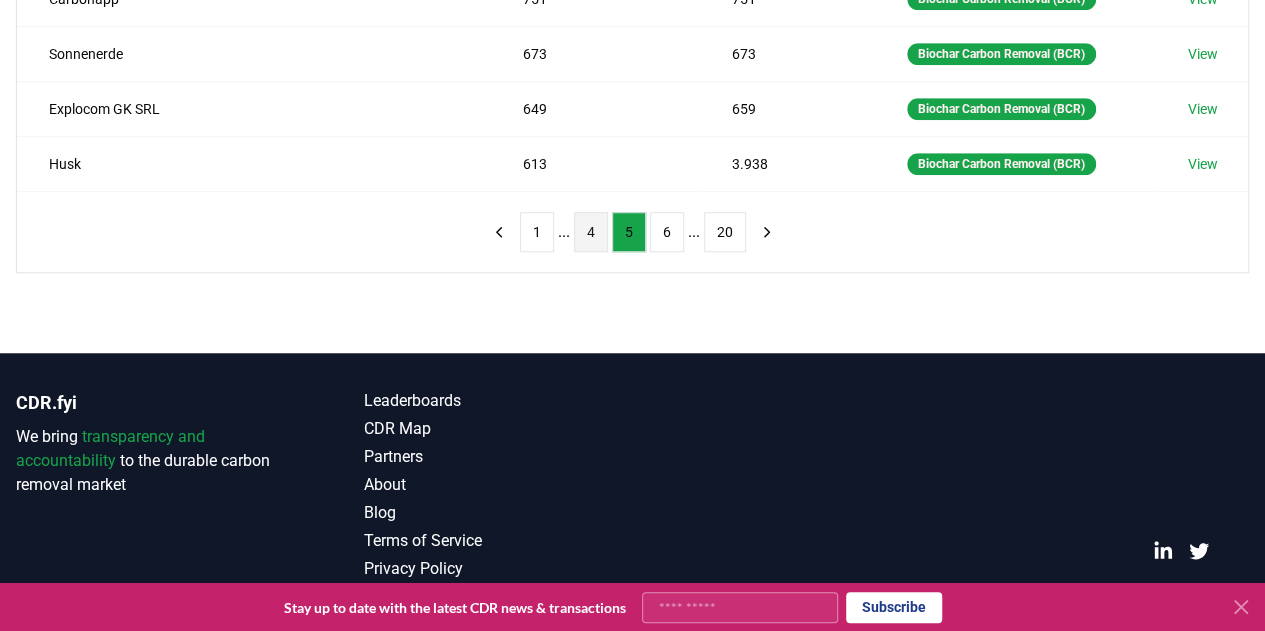 click on "6" at bounding box center [667, 232] 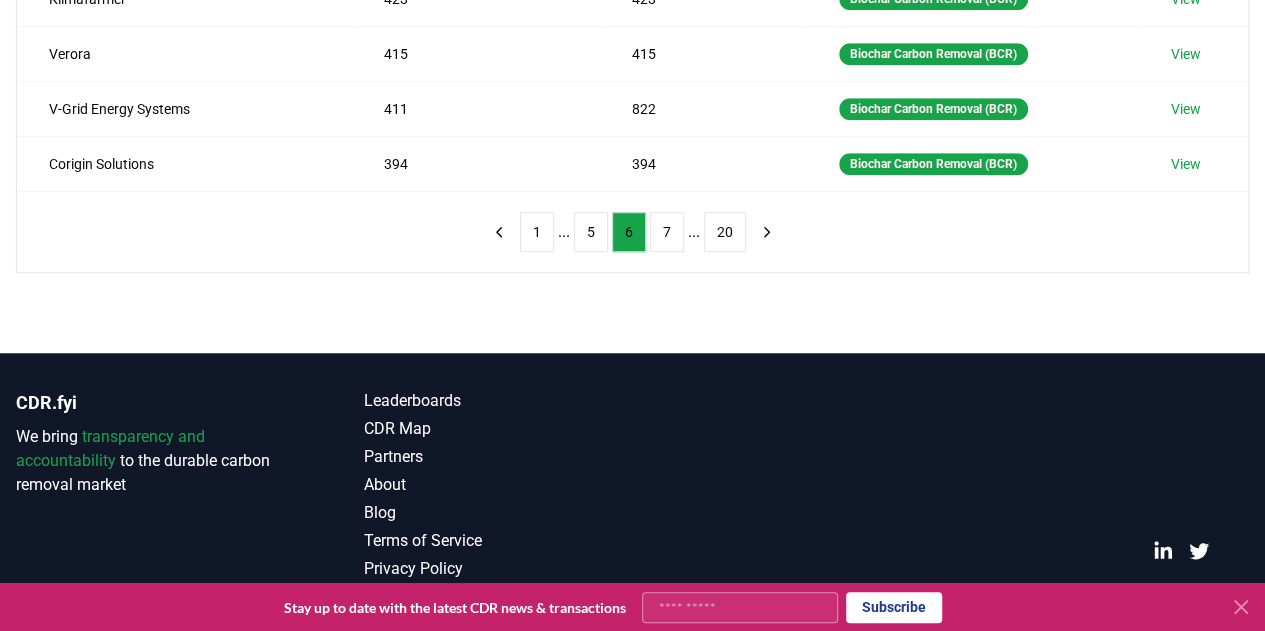 click on "7" at bounding box center (667, 232) 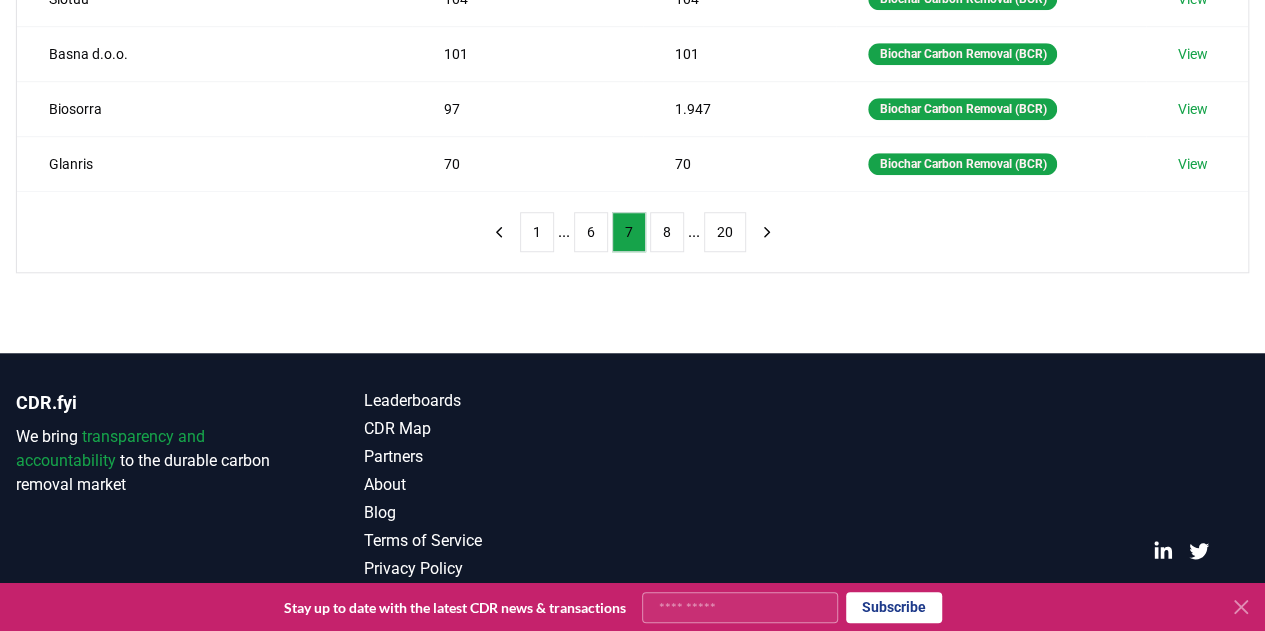 click on "8" at bounding box center [667, 232] 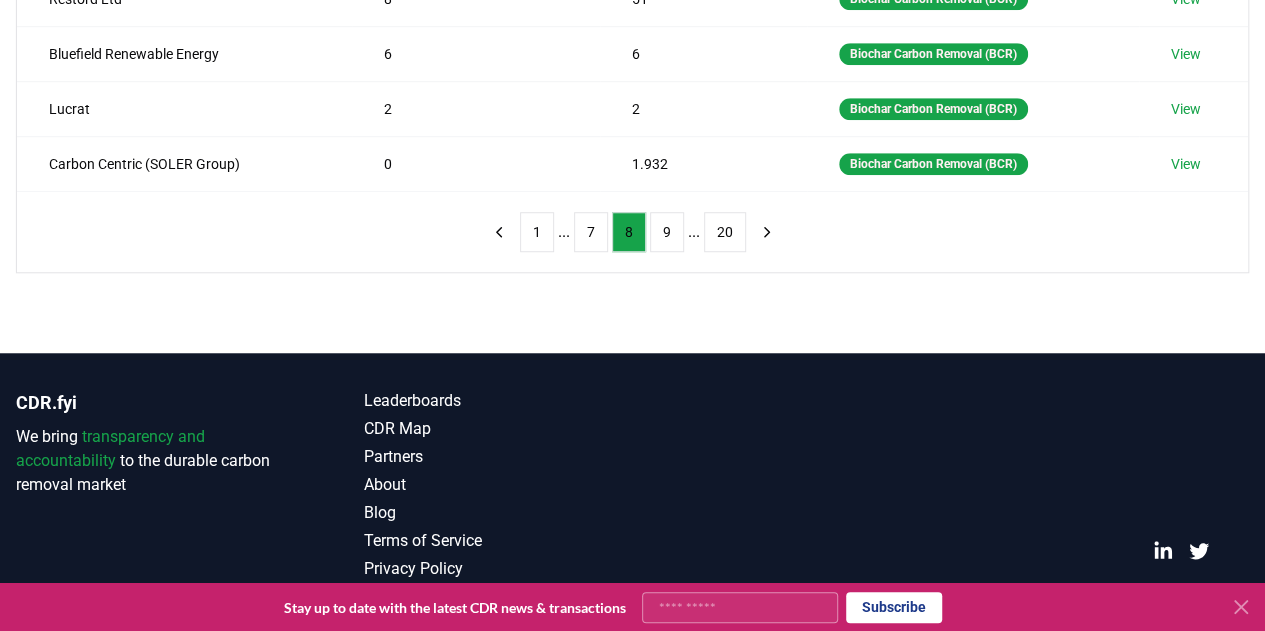 click on "9" at bounding box center [667, 232] 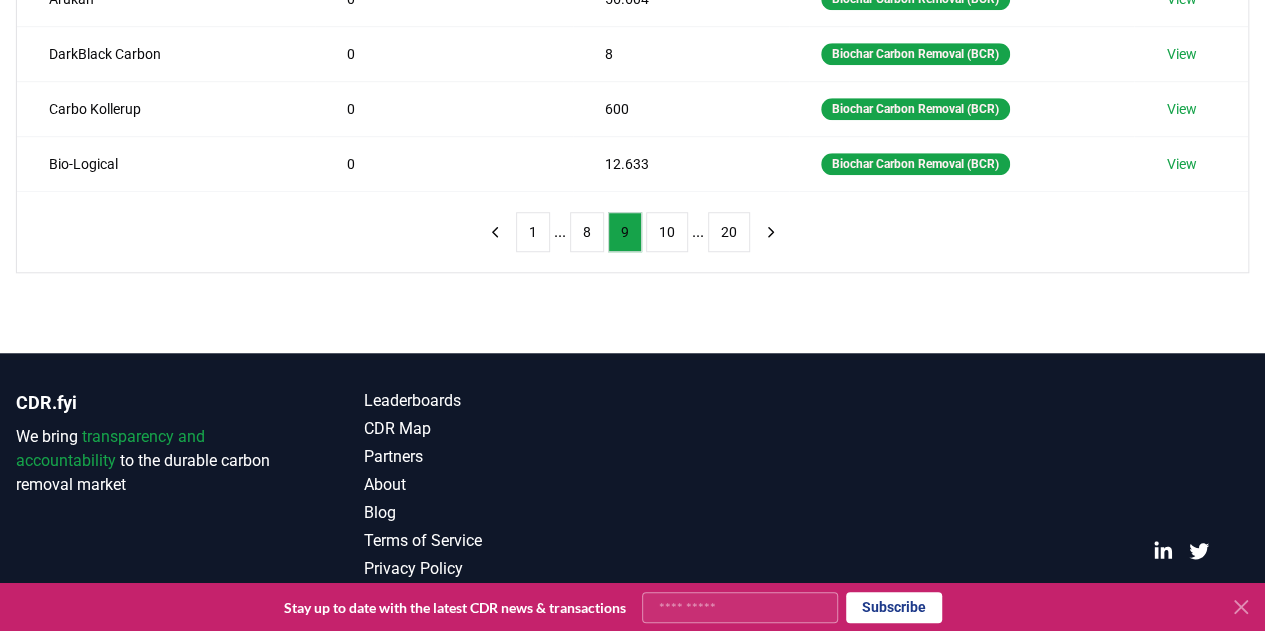 click on "10" at bounding box center (667, 232) 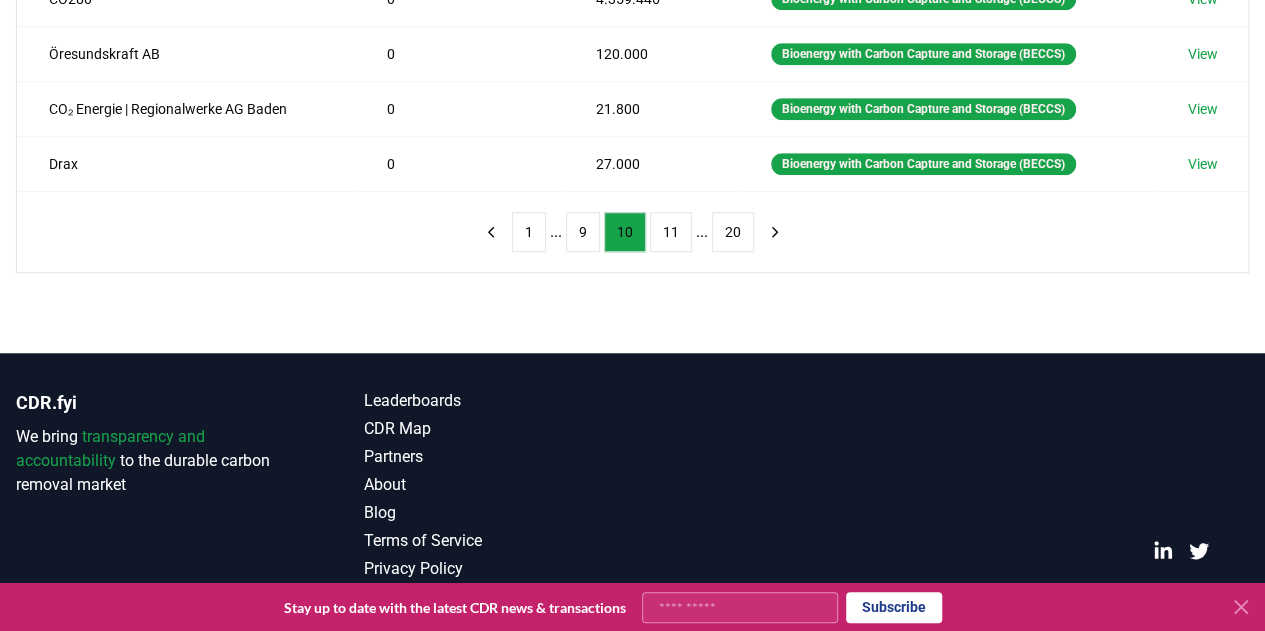 click on "11" at bounding box center (671, 232) 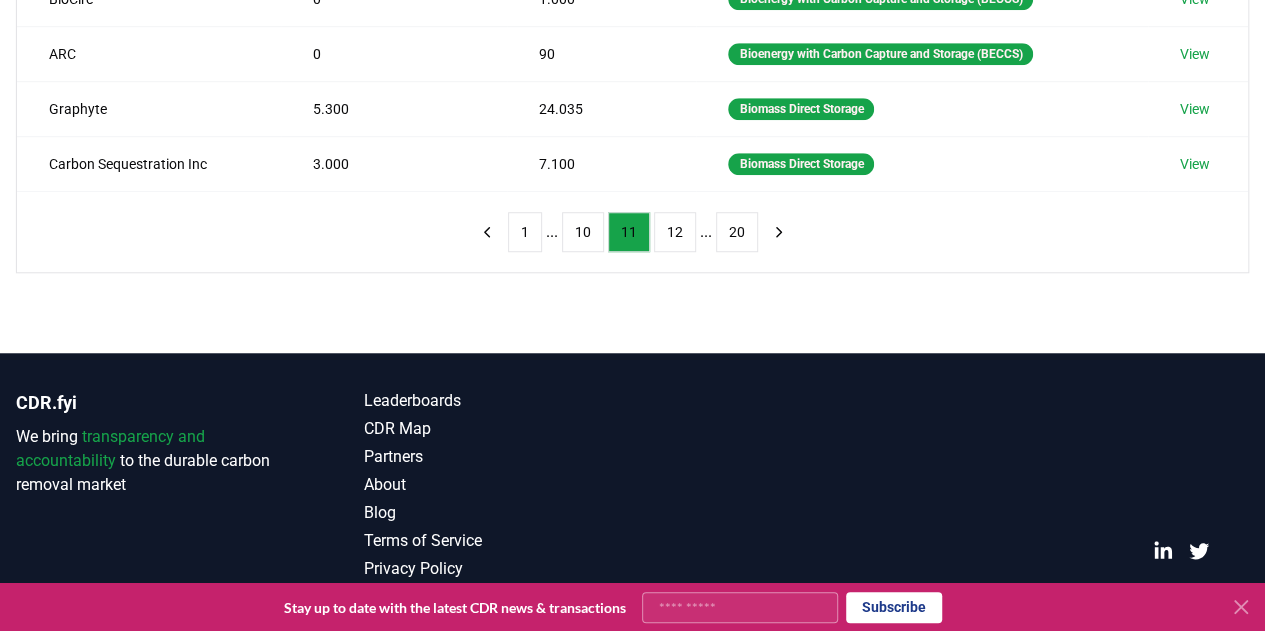 click on "12" at bounding box center [675, 232] 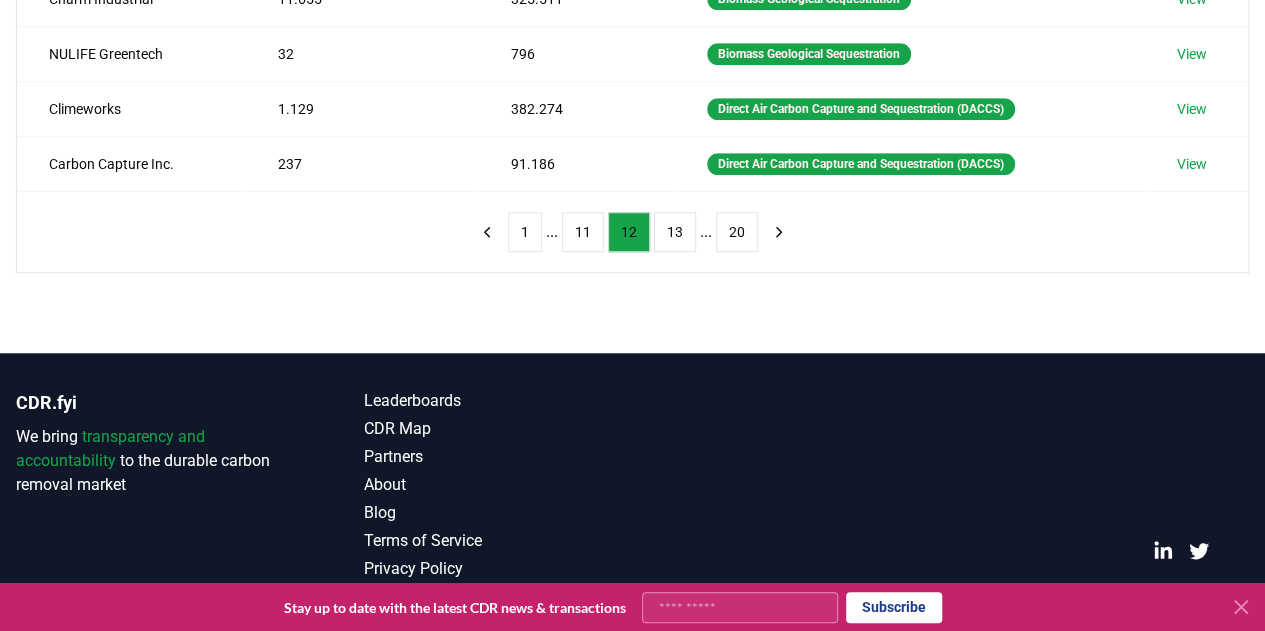 click on "13" at bounding box center [675, 232] 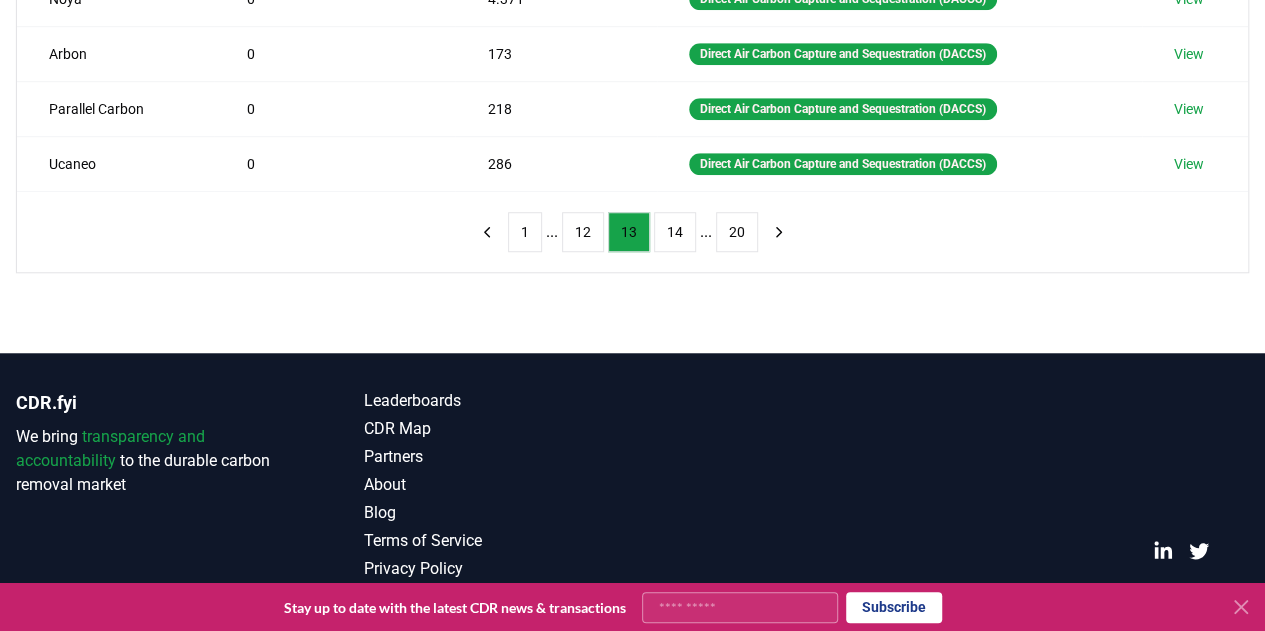 click on "14" at bounding box center [675, 232] 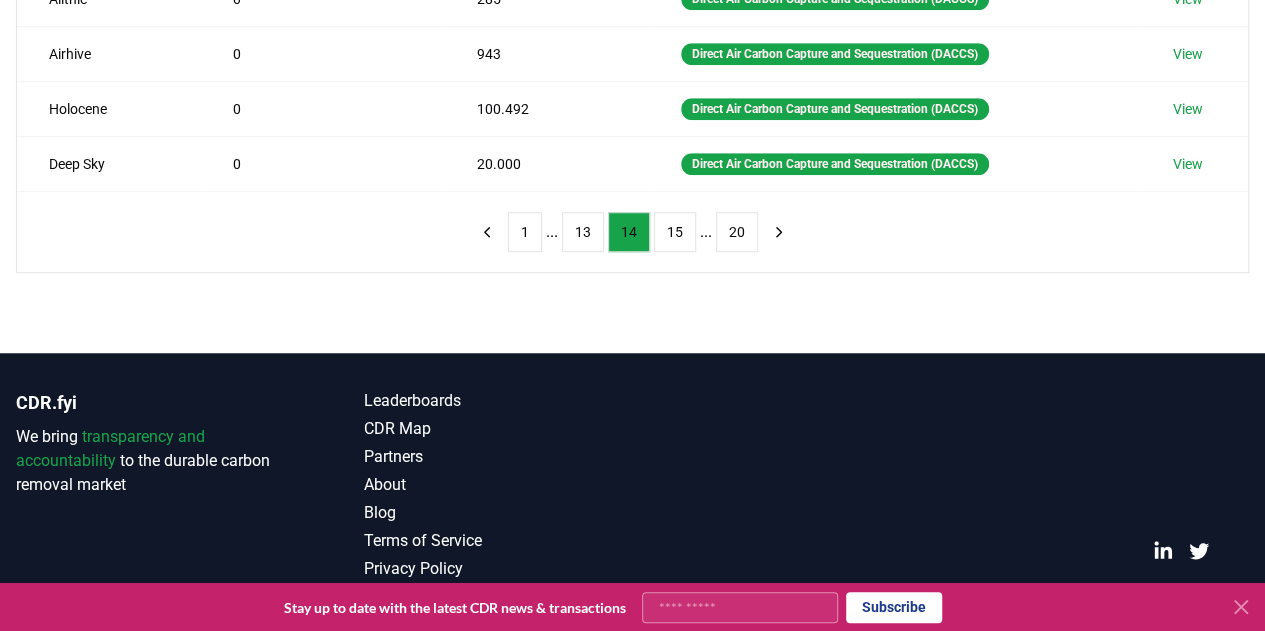 click on "15" at bounding box center [675, 232] 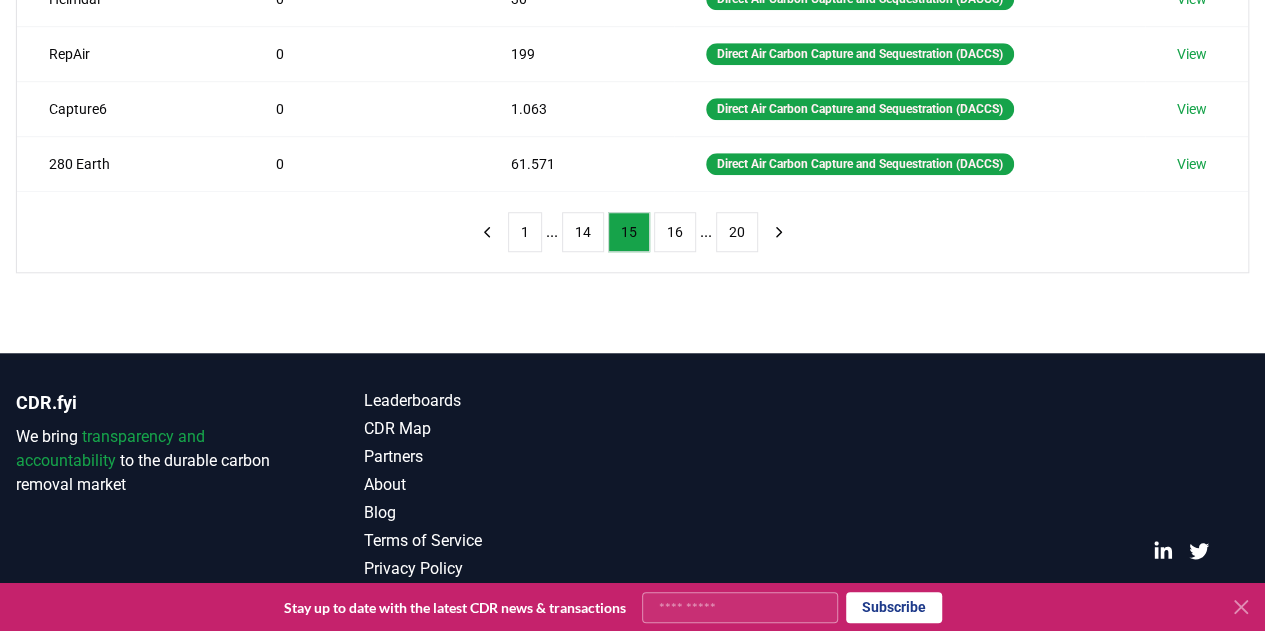 click on "16" at bounding box center (675, 232) 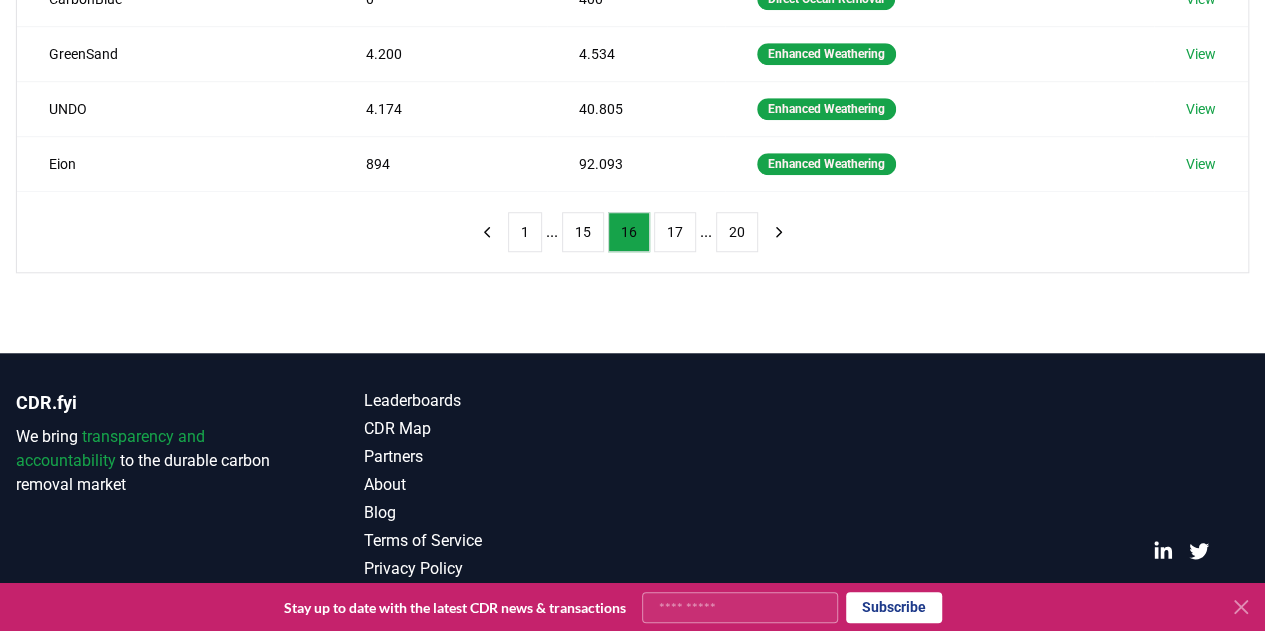 click on "17" at bounding box center (675, 232) 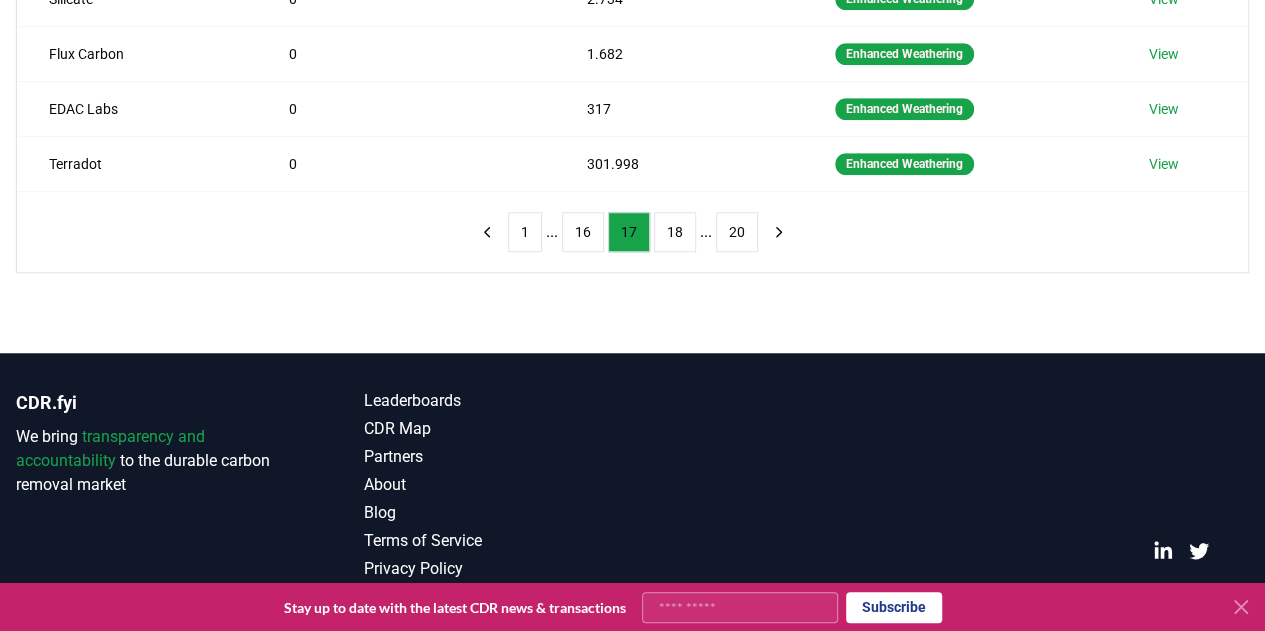 click on "18" at bounding box center [675, 232] 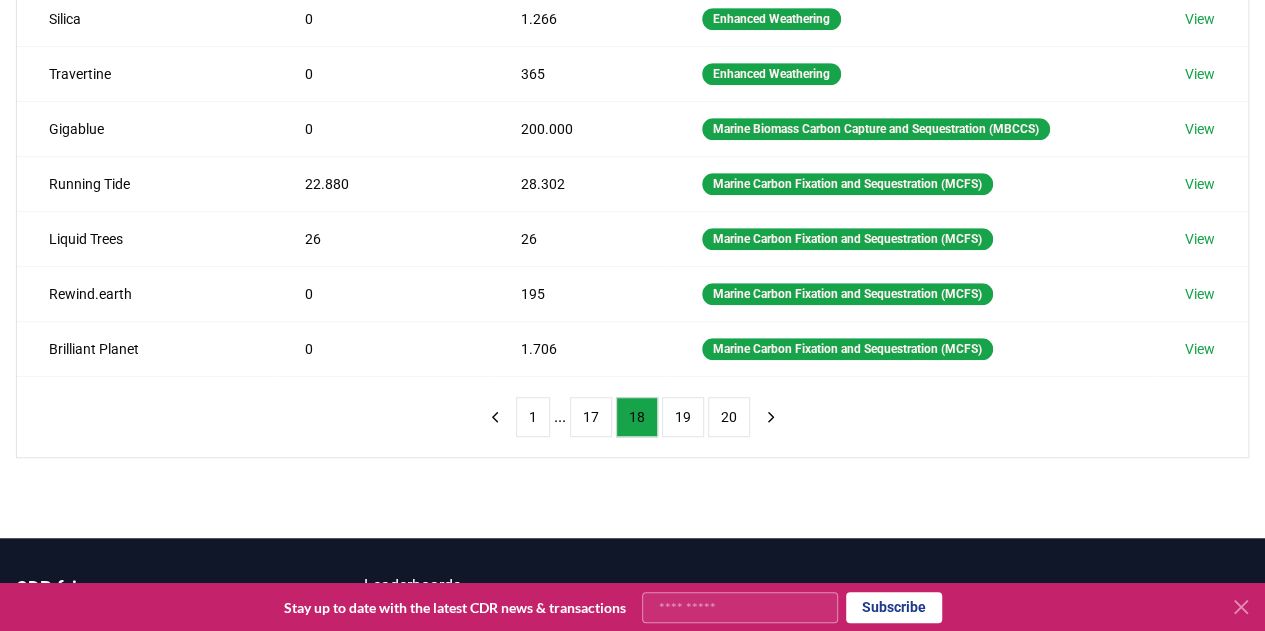 scroll, scrollTop: 497, scrollLeft: 0, axis: vertical 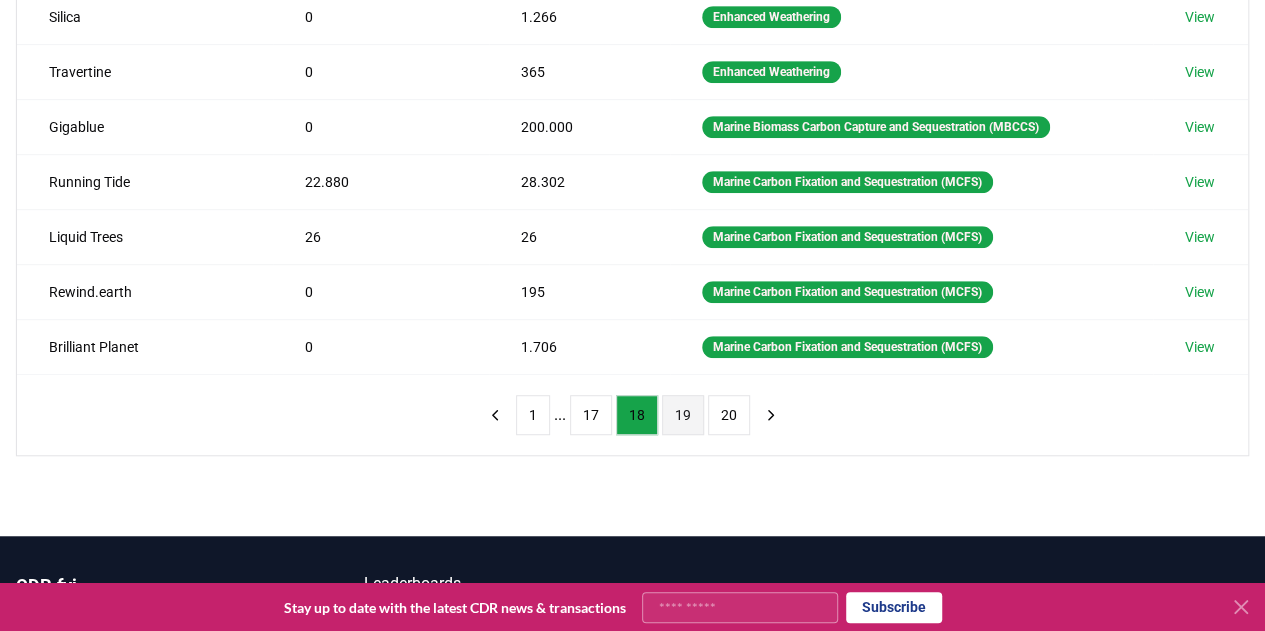 click on "19" at bounding box center (683, 415) 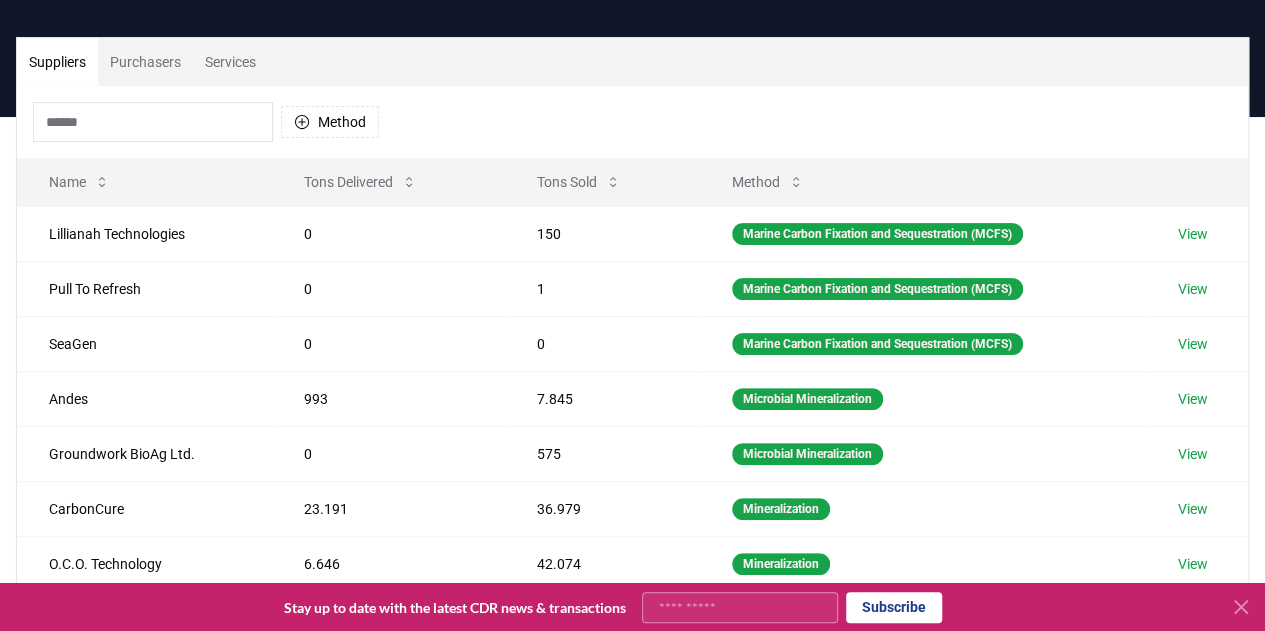 scroll, scrollTop: 116, scrollLeft: 0, axis: vertical 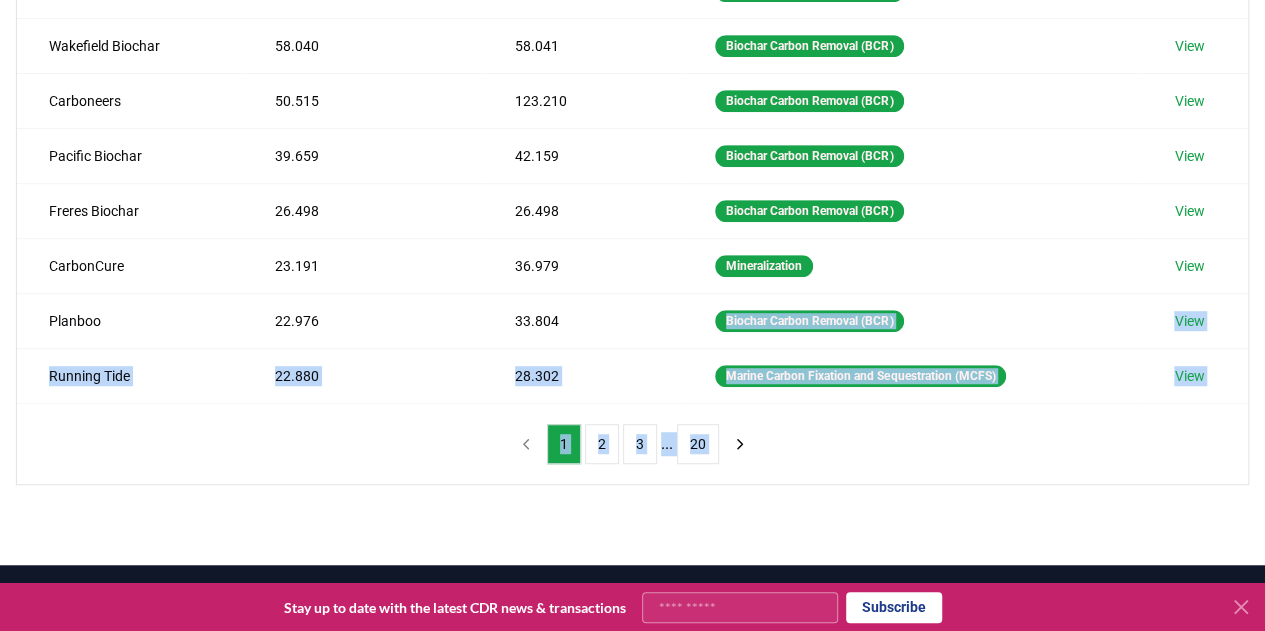 drag, startPoint x: 636, startPoint y: 431, endPoint x: 640, endPoint y: 678, distance: 247.03238 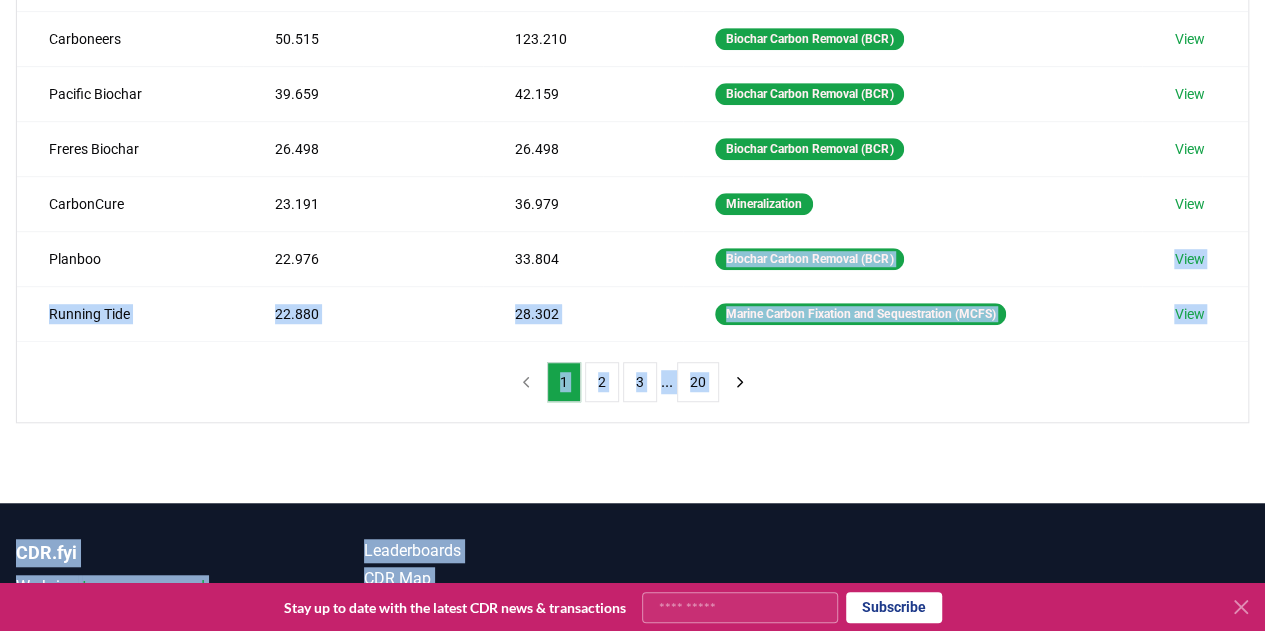 scroll, scrollTop: 0, scrollLeft: 0, axis: both 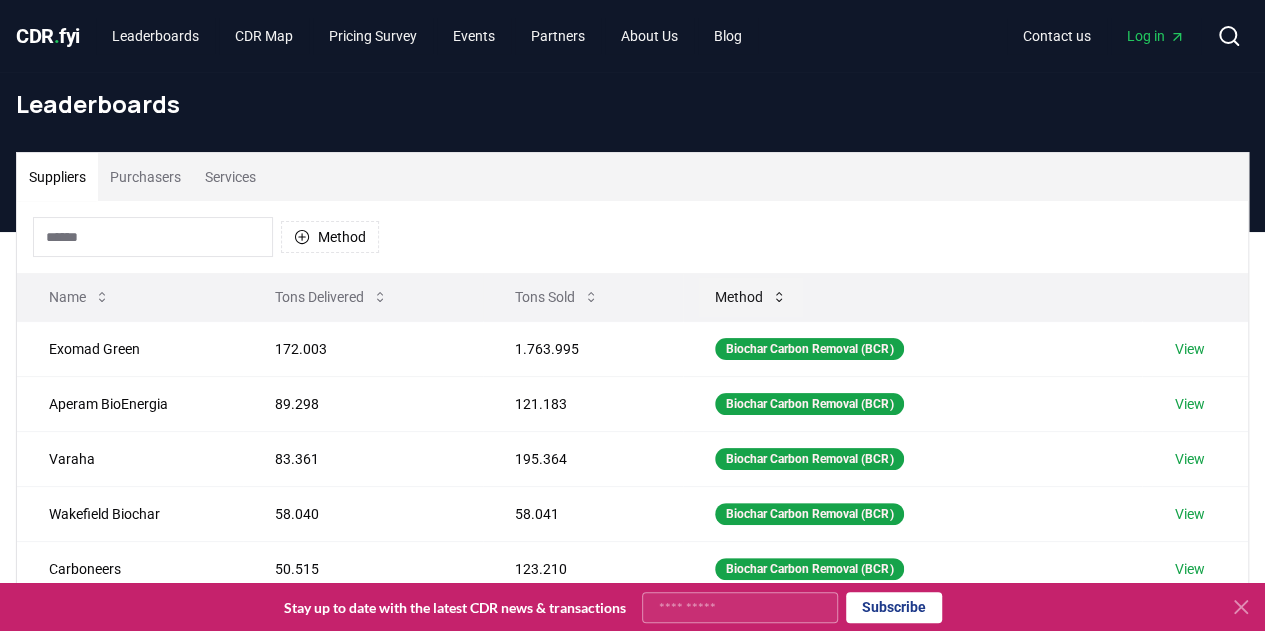 click 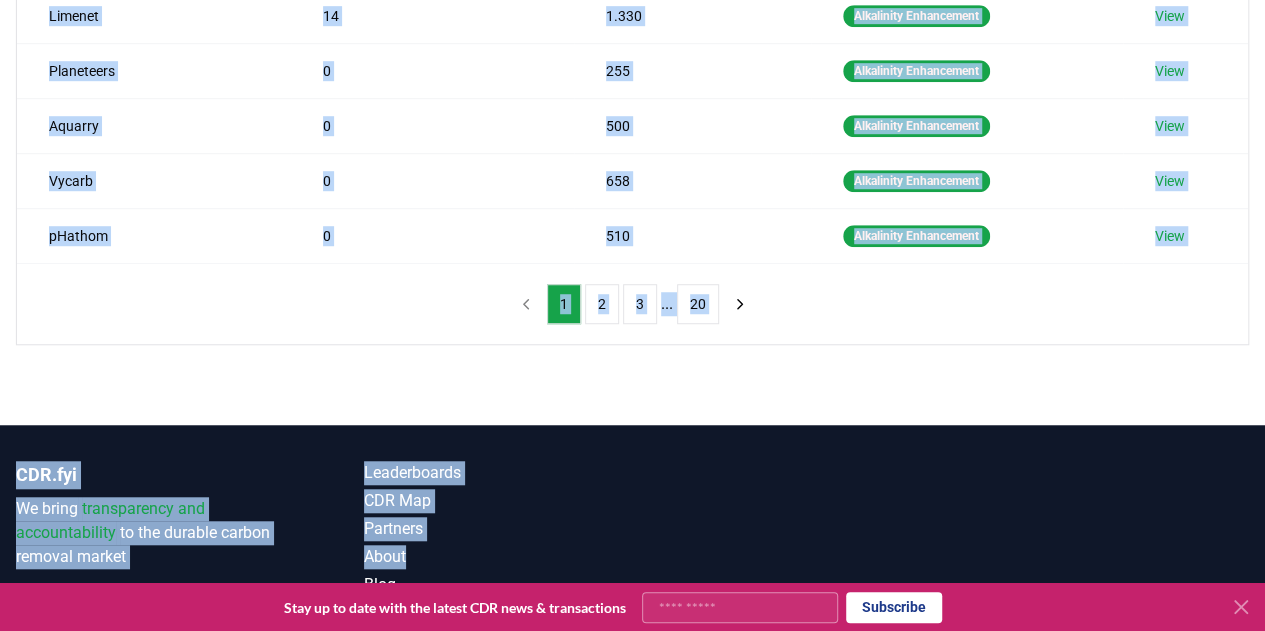 scroll, scrollTop: 611, scrollLeft: 0, axis: vertical 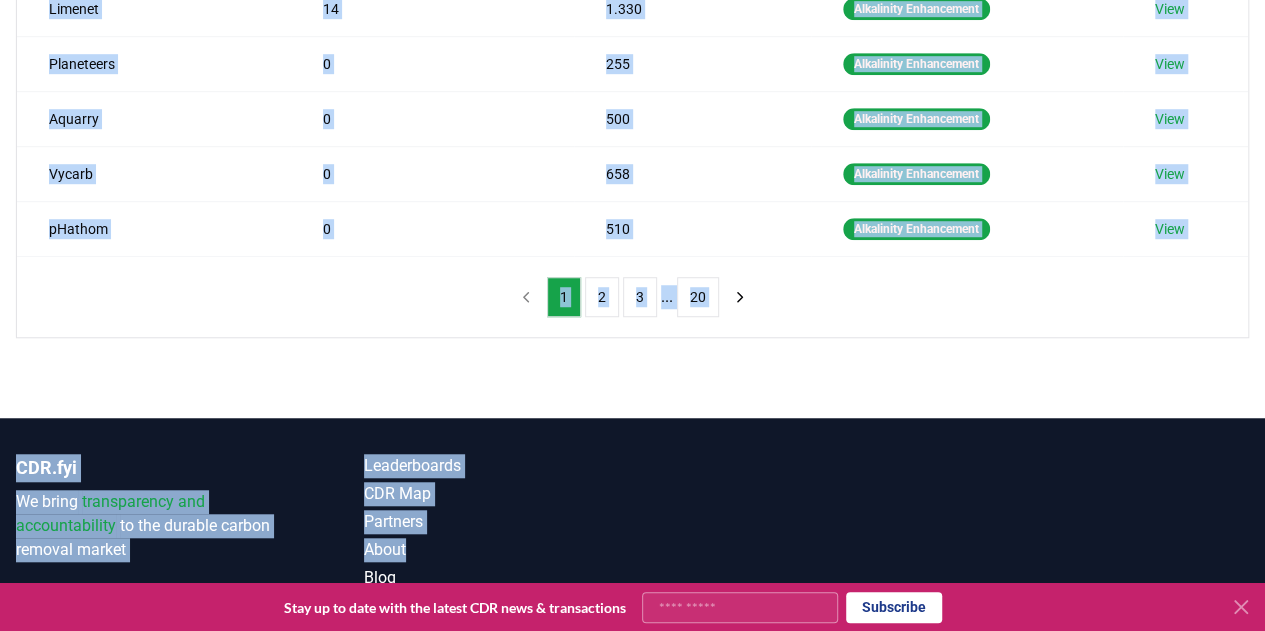 click on "Method Name Tons Delivered Tons Sold Method Circonomy Pte. Ltd. 132 202 View Miotech 7 7 View Planetary 153 3.216 Alkalinity Enhancement View CREW Carbon 59 72.594 Alkalinity Enhancement View CarbonRun 21 56.803 Alkalinity Enhancement View Limenet 14 1.330 Alkalinity Enhancement View Planeteers 0 255 Alkalinity Enhancement View Aquarry 0 500 Alkalinity Enhancement View Vycarb 0 658 Alkalinity Enhancement View pHathom 0 510 Alkalinity Enhancement View 1 2 3 ... 20" at bounding box center (632, -37) 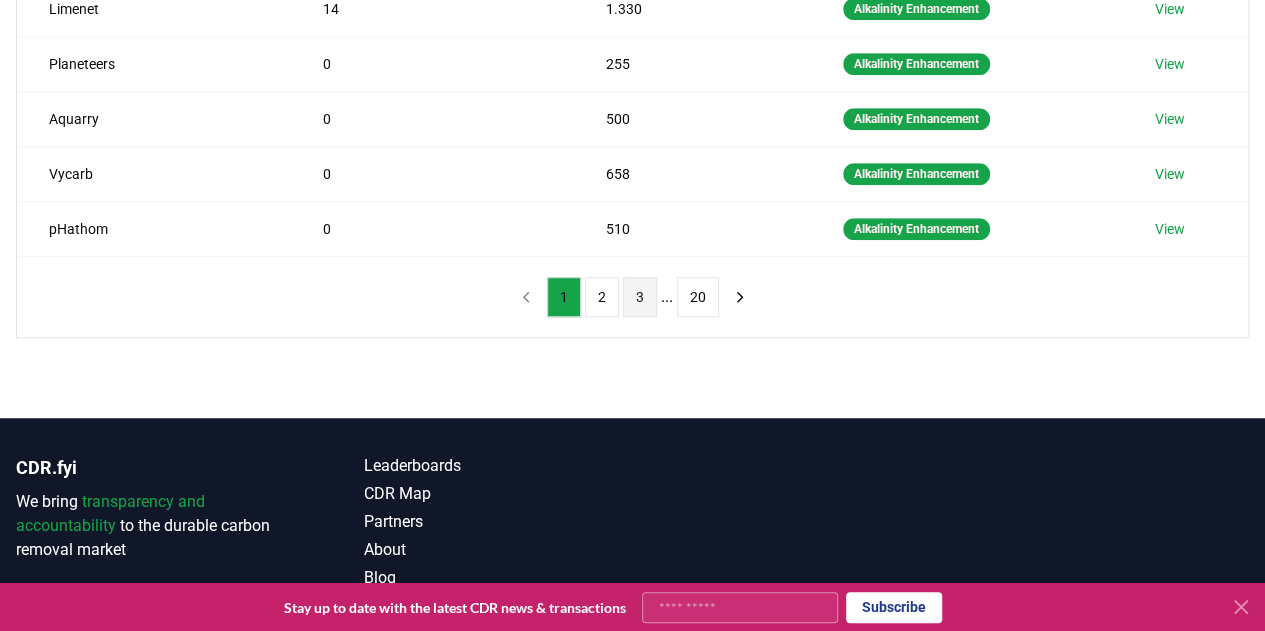 click on "3" at bounding box center [640, 297] 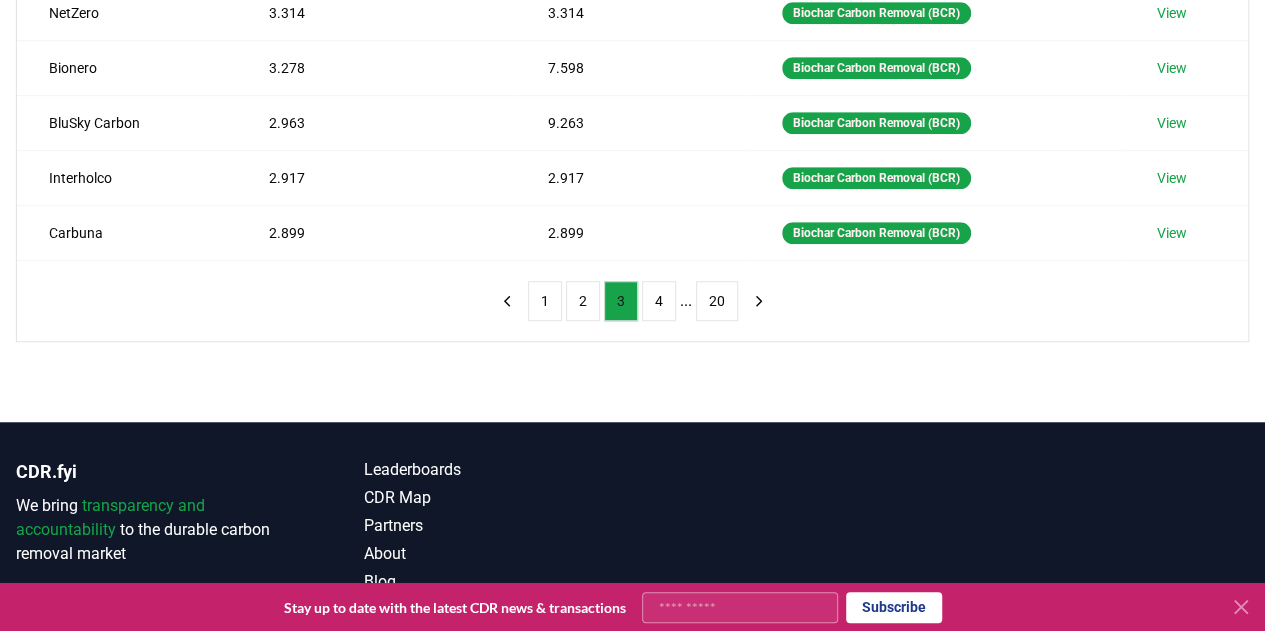 click on "1 2 3 4 ... 20" at bounding box center [633, 301] 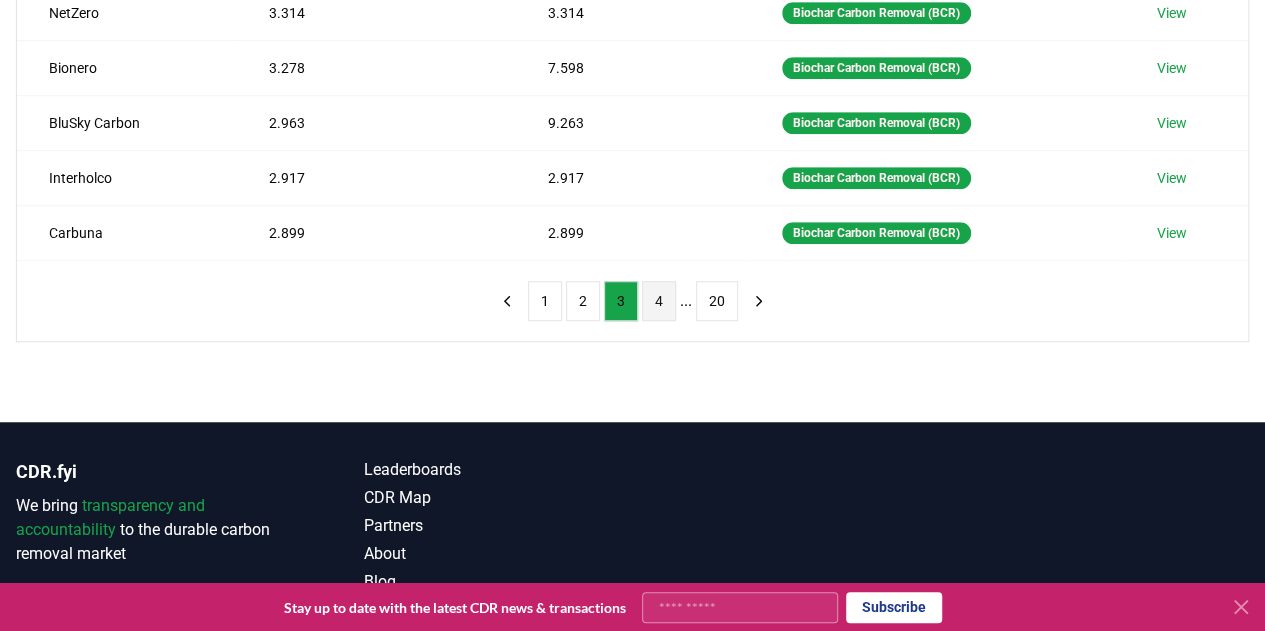 click on "4" at bounding box center [659, 301] 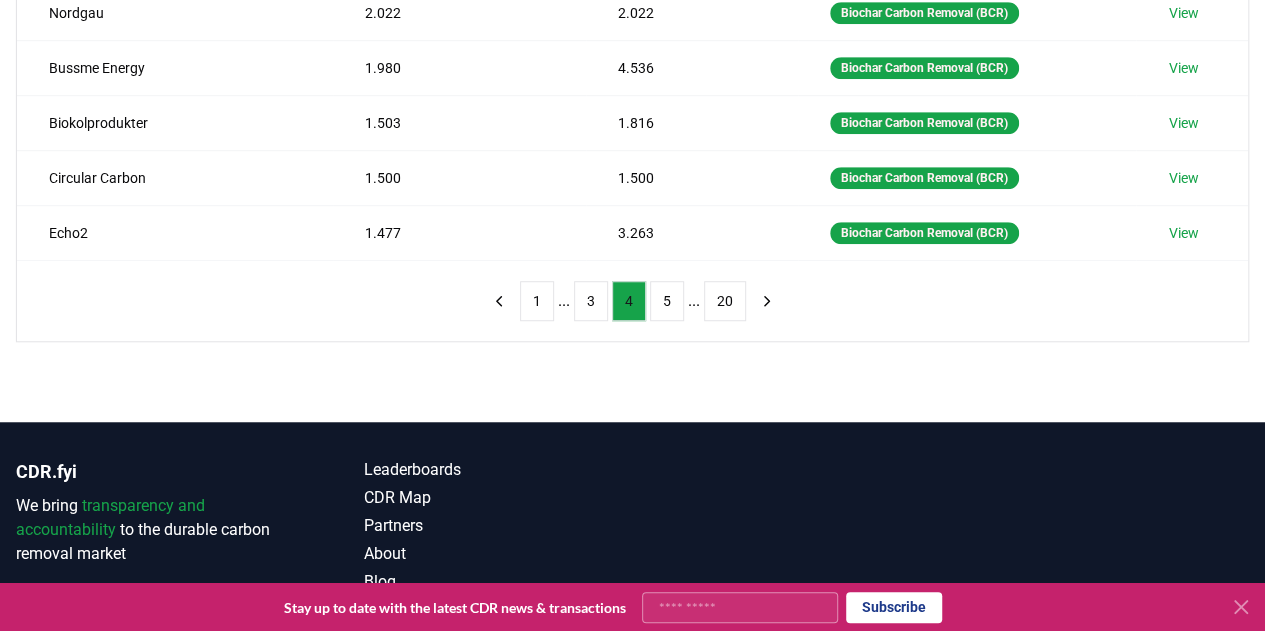 click on "5" at bounding box center (667, 301) 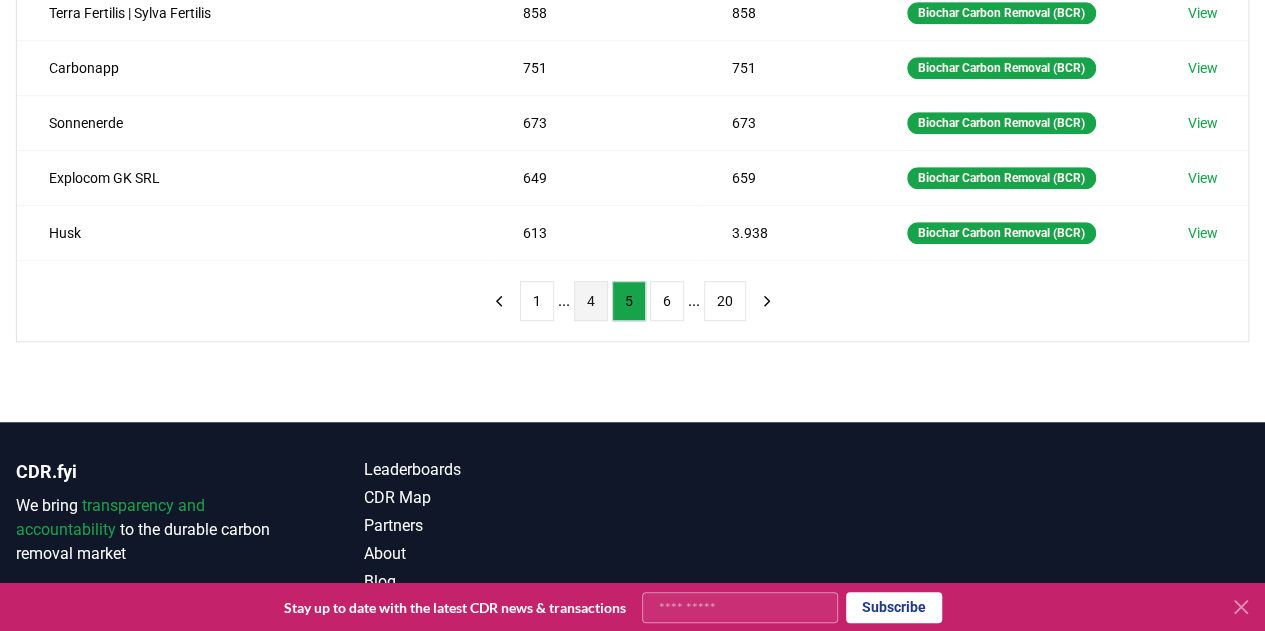 click on "6" at bounding box center (667, 301) 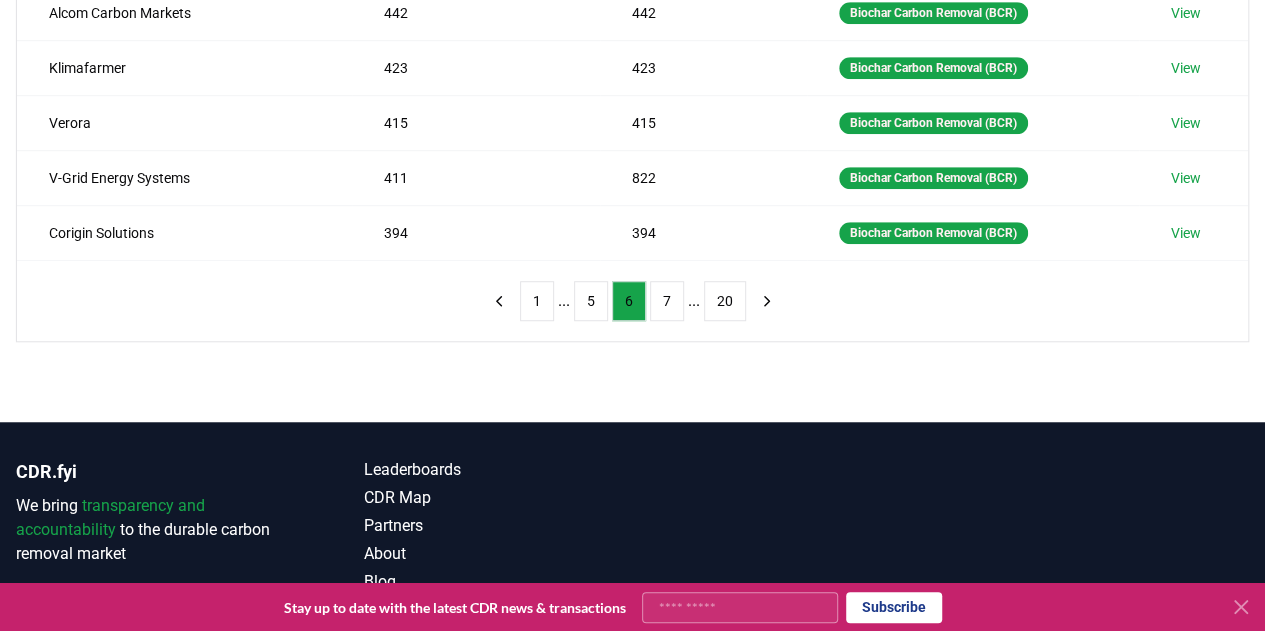 click on "7" at bounding box center [667, 301] 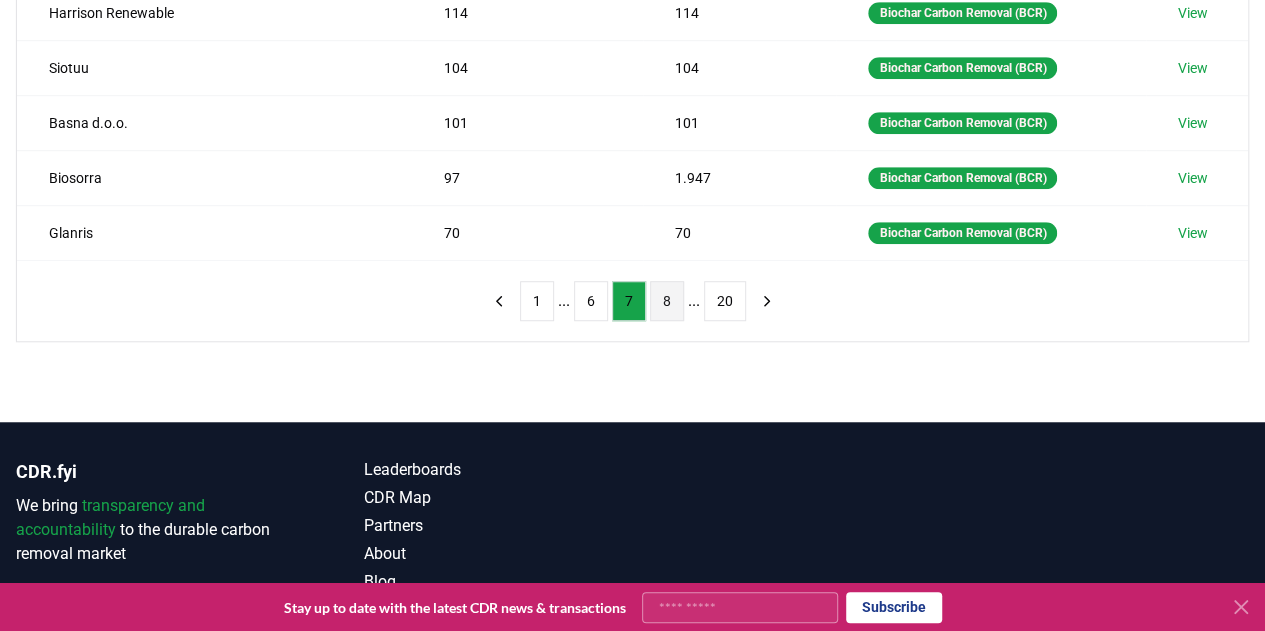 click on "8" at bounding box center [667, 301] 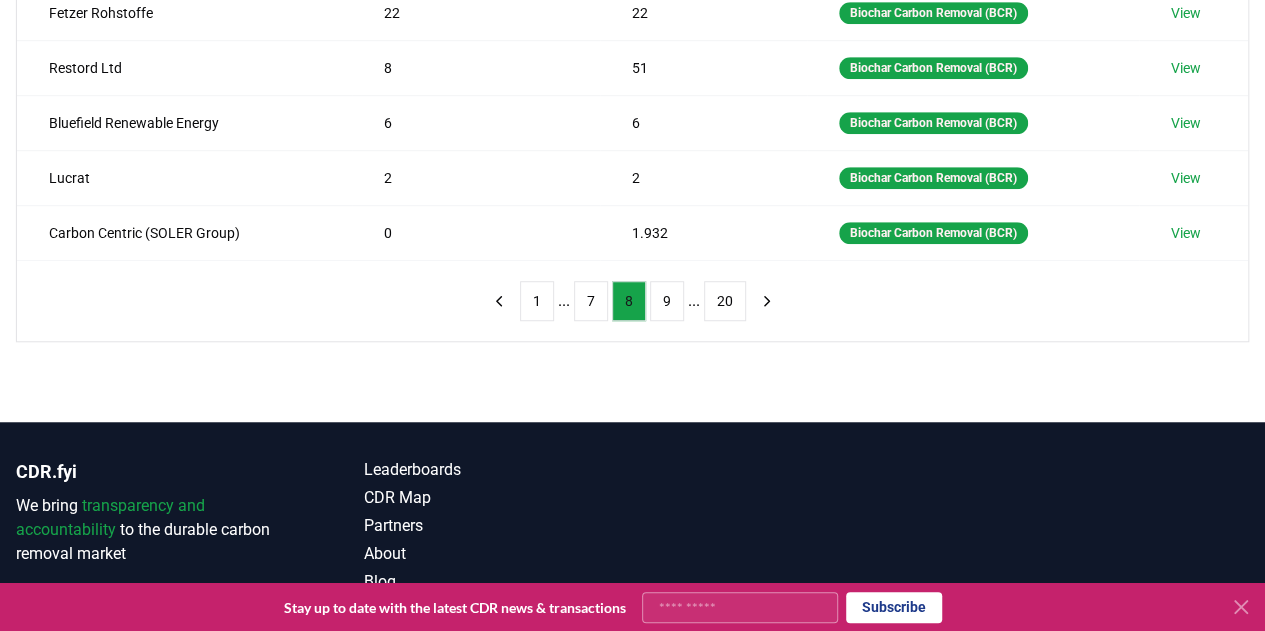 click on "9" at bounding box center [667, 301] 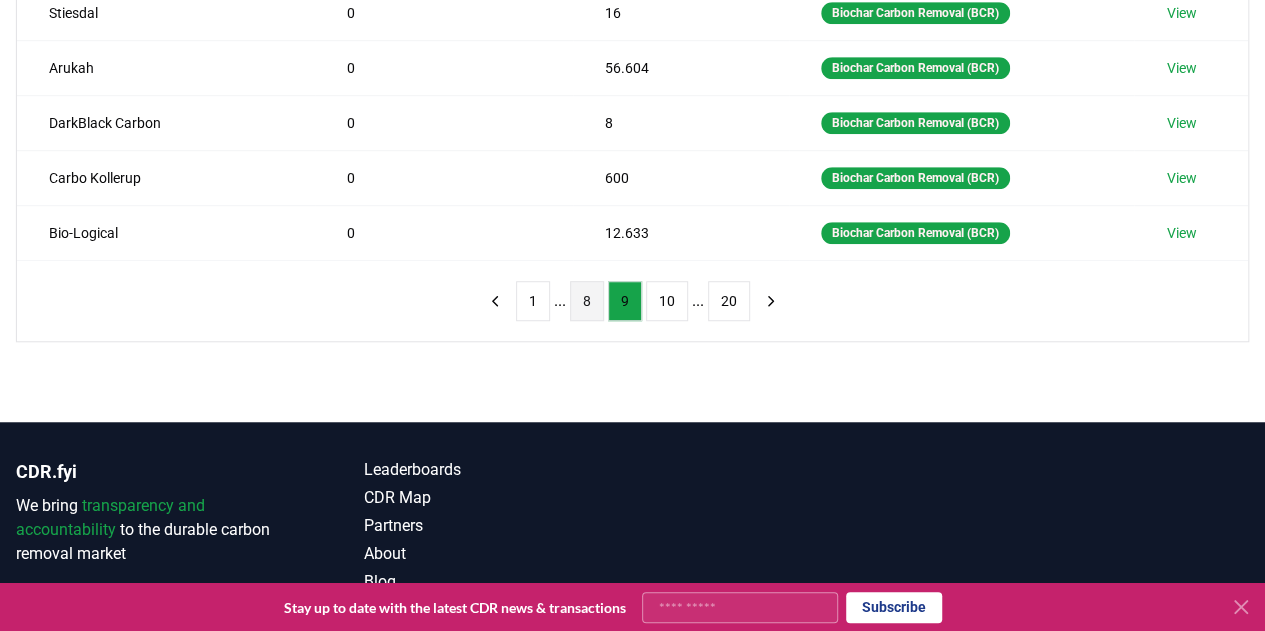 click on "10" at bounding box center (667, 301) 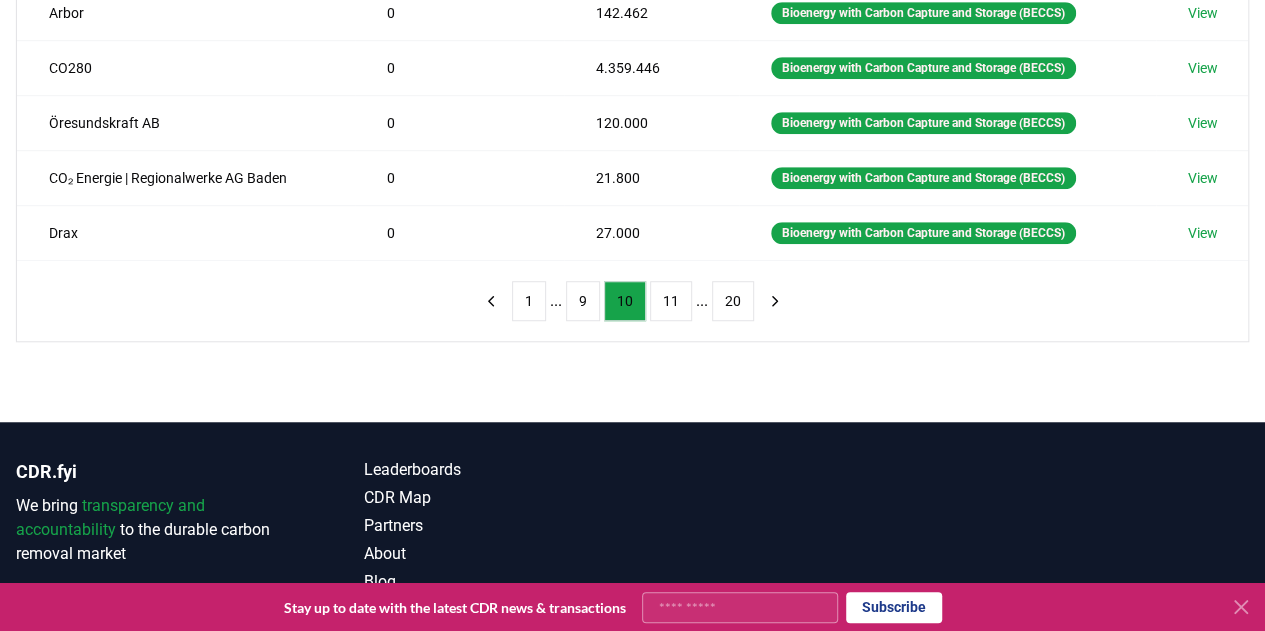 click on "11" at bounding box center [671, 301] 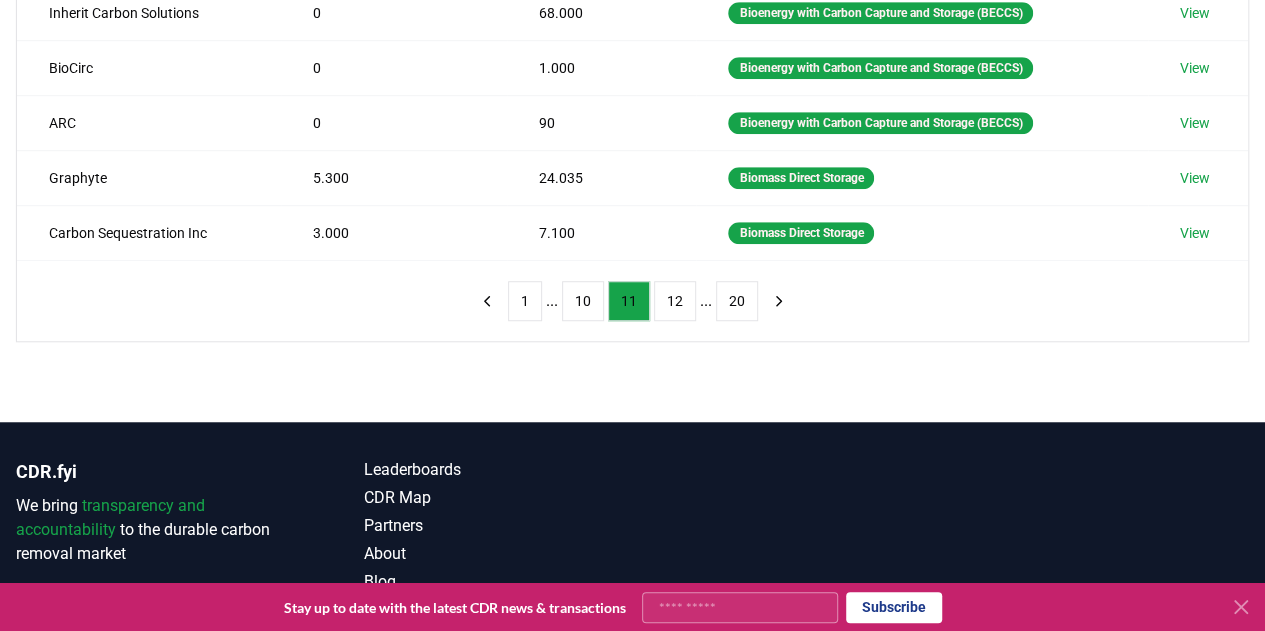 click on "12" at bounding box center (675, 301) 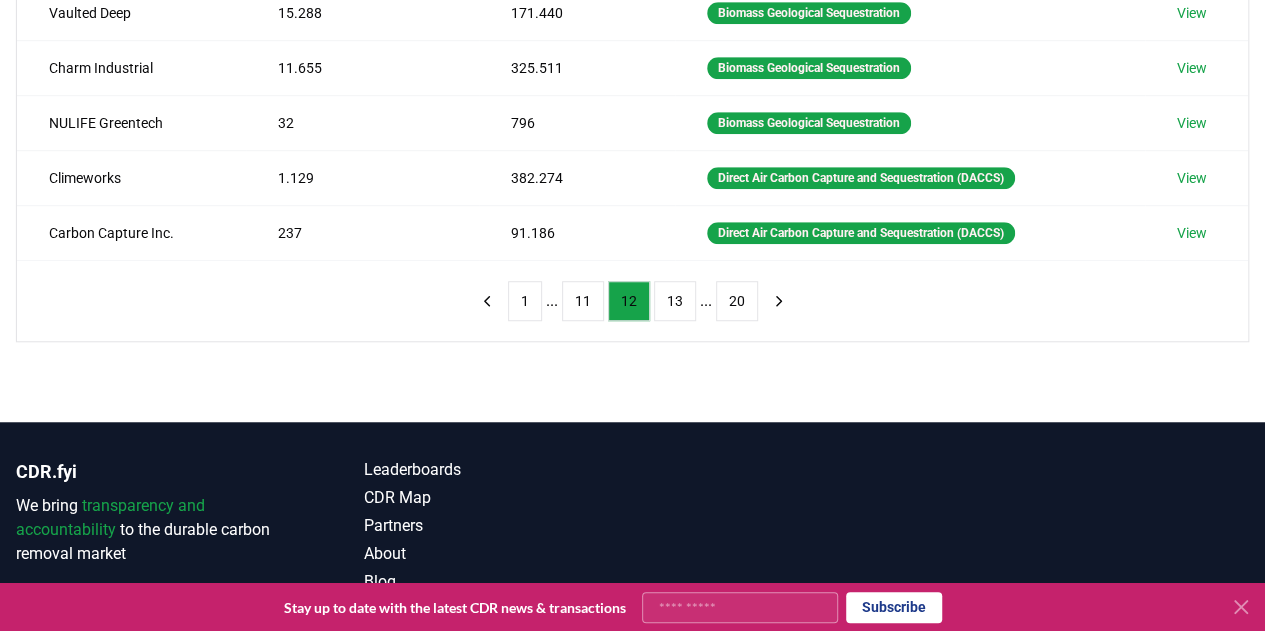 click on "13" at bounding box center [675, 301] 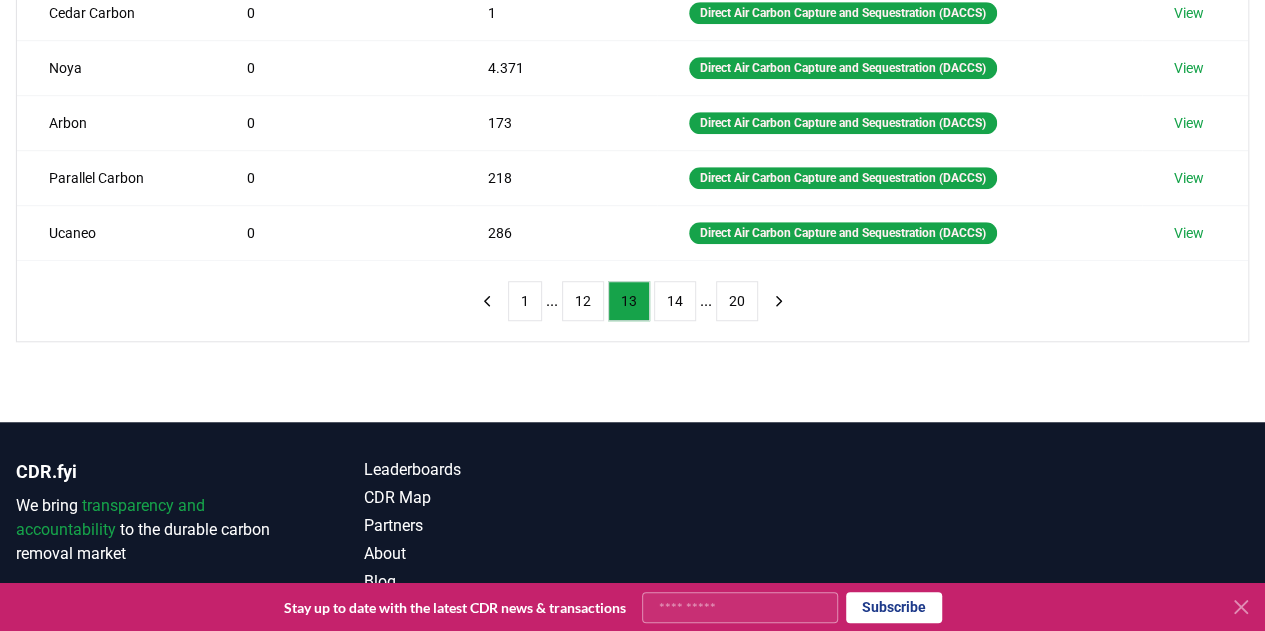 click on "14" at bounding box center (675, 301) 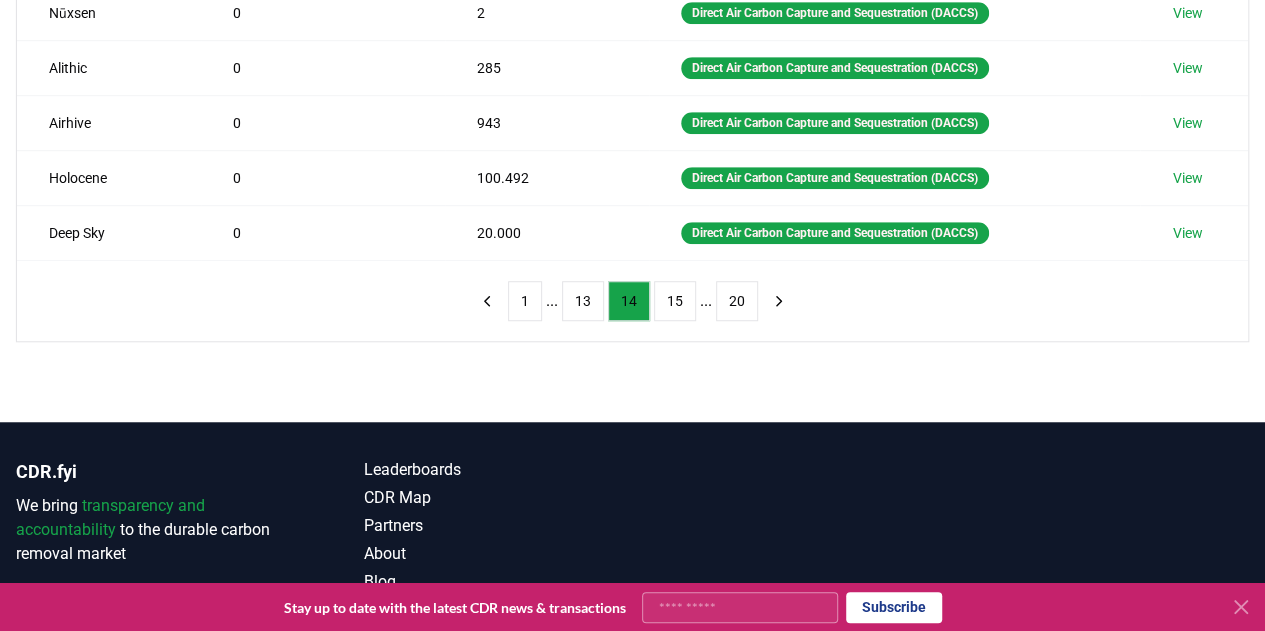 click on "15" at bounding box center [675, 301] 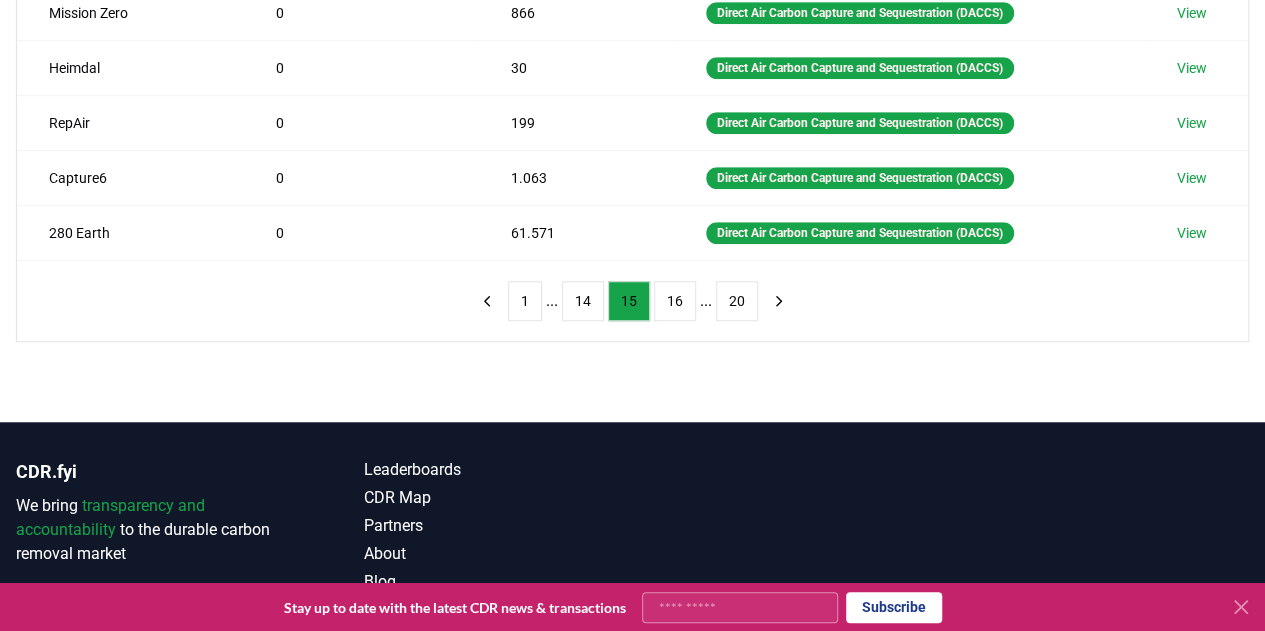click on "16" at bounding box center [675, 301] 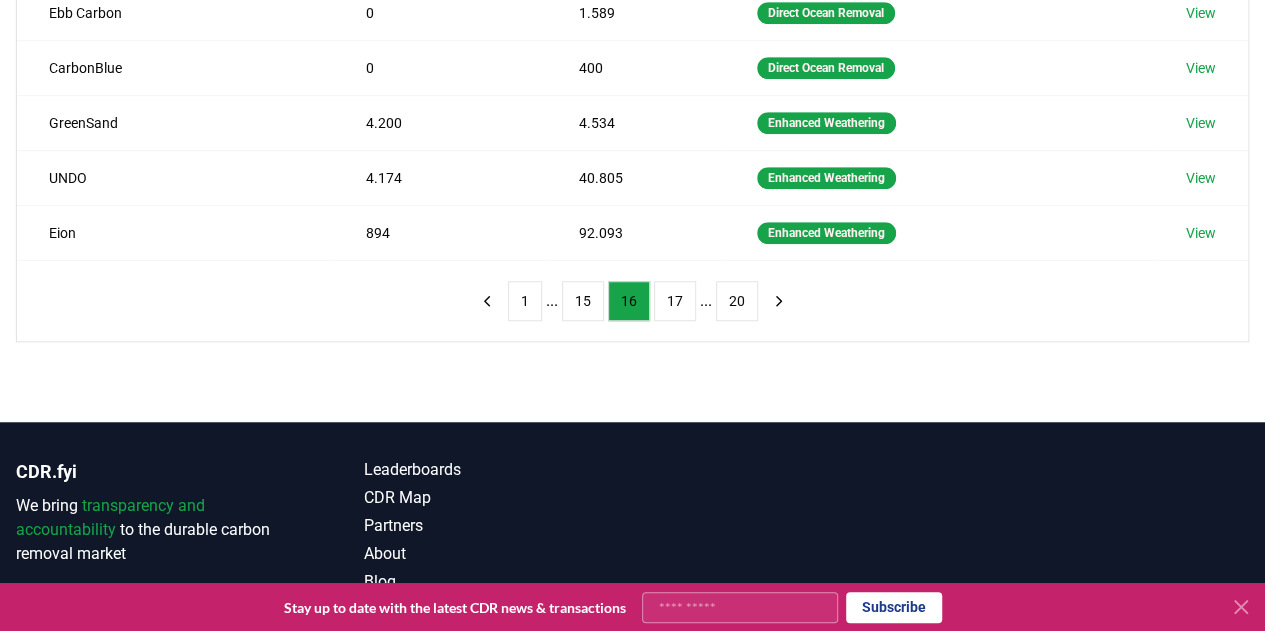 click on "17" at bounding box center (675, 301) 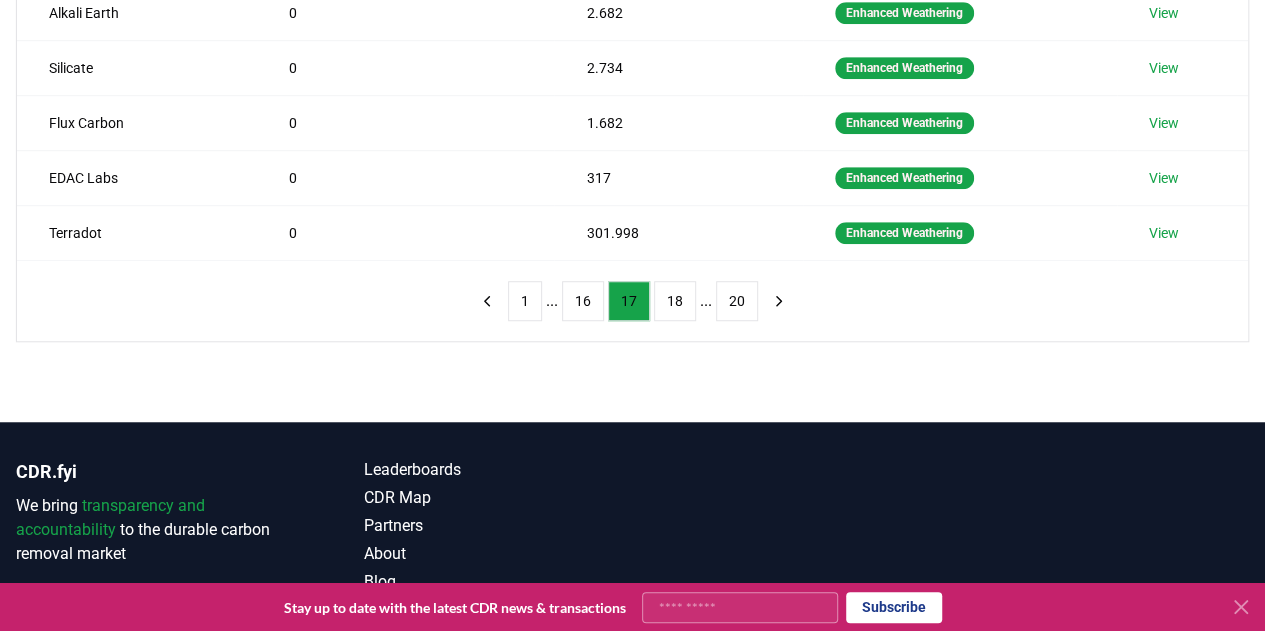 click on "18" at bounding box center (675, 301) 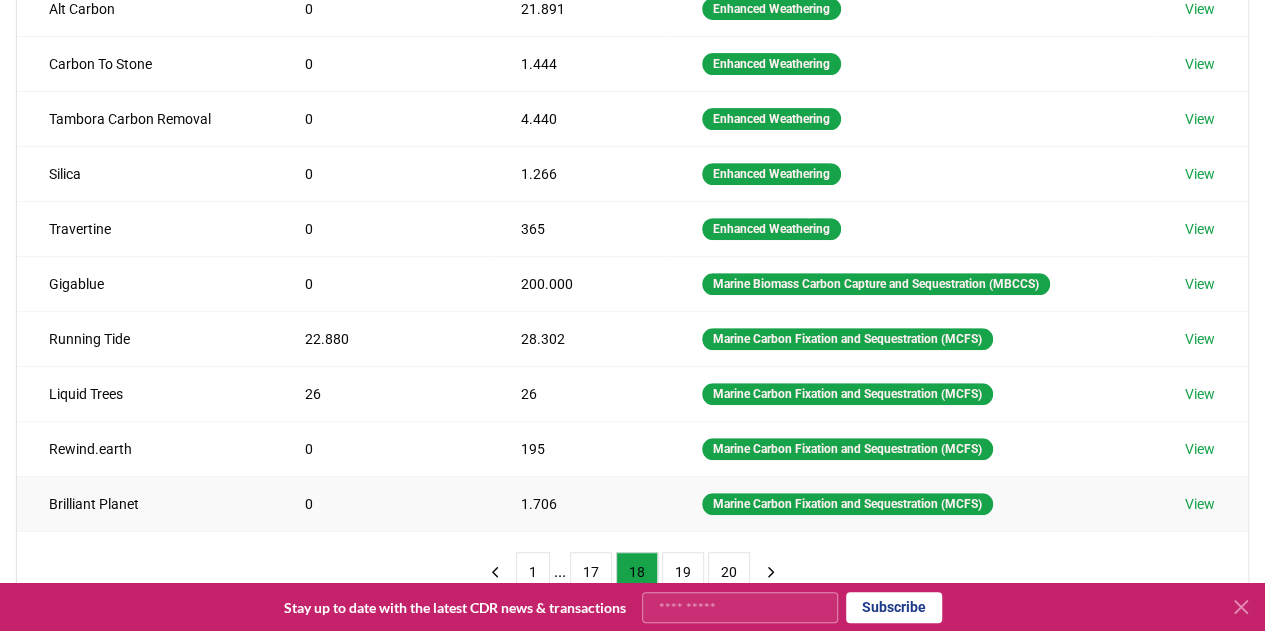 scroll, scrollTop: 339, scrollLeft: 0, axis: vertical 